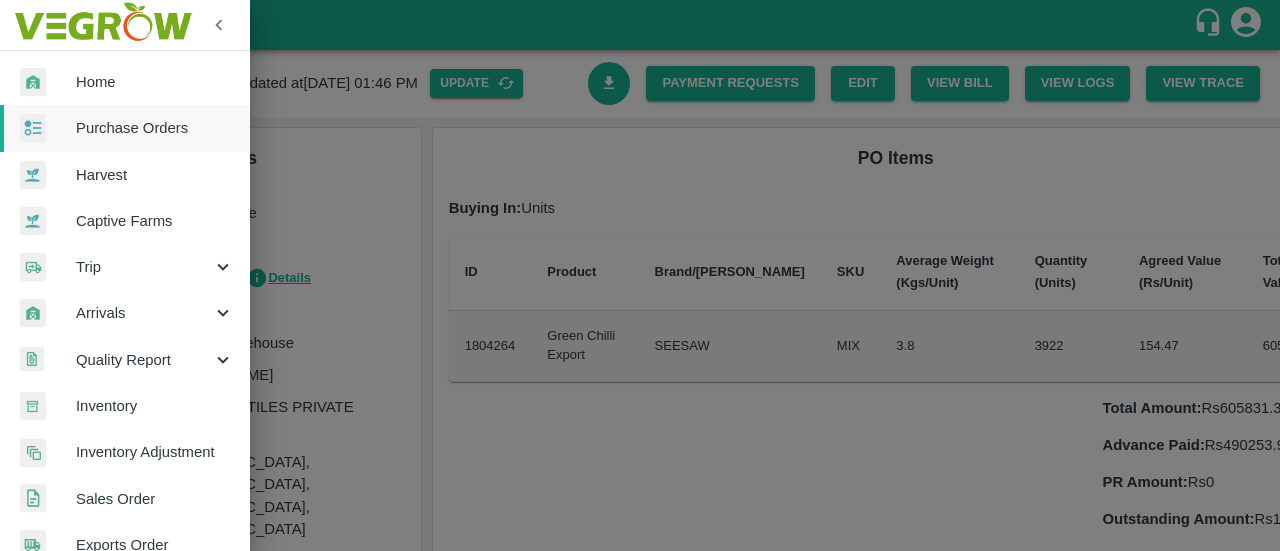 scroll, scrollTop: 0, scrollLeft: 0, axis: both 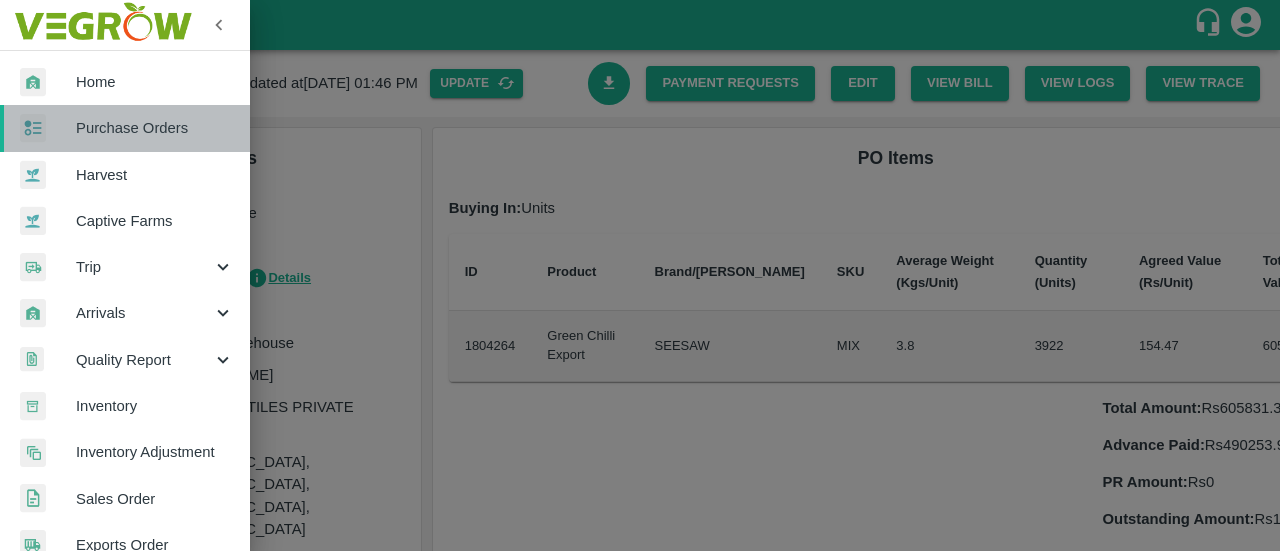 click on "Purchase Orders" at bounding box center [155, 128] 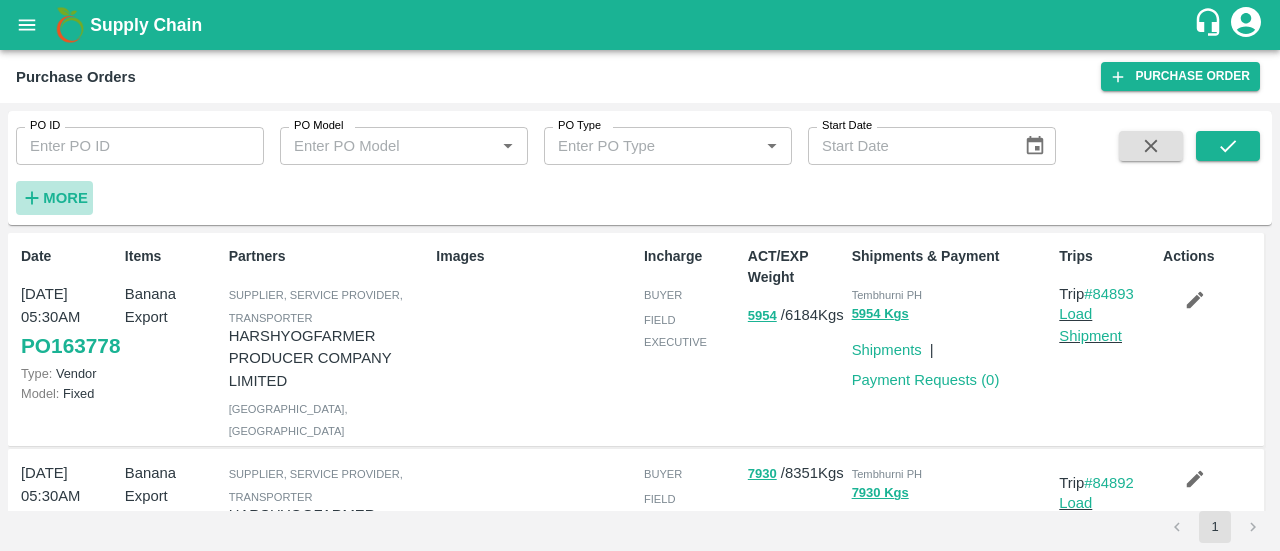 click on "More" at bounding box center [65, 198] 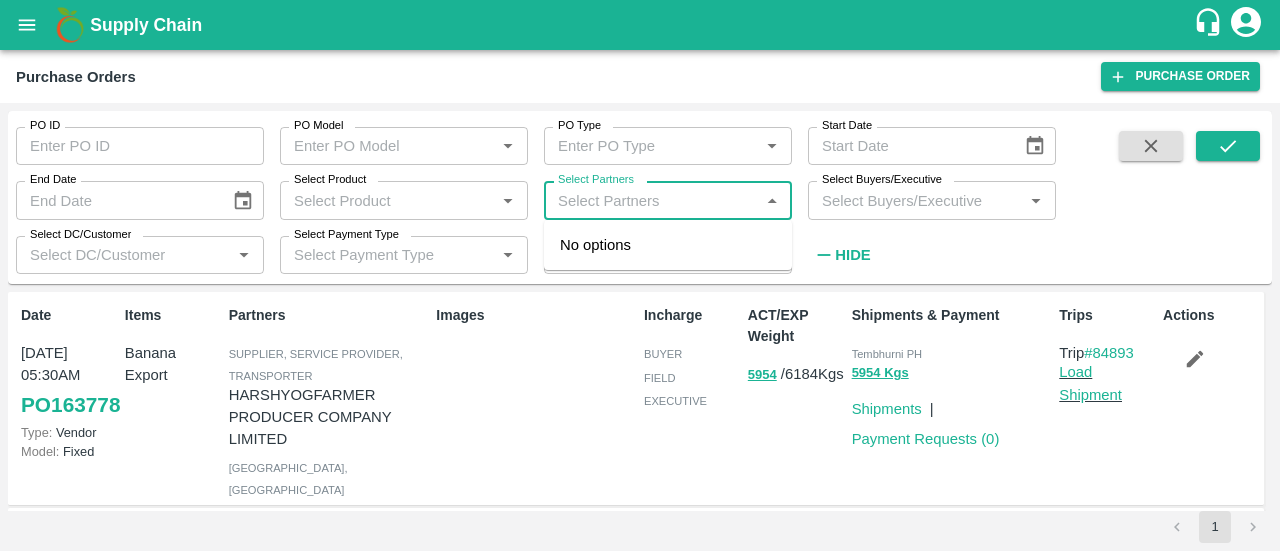 click on "Select Partners" at bounding box center (651, 200) 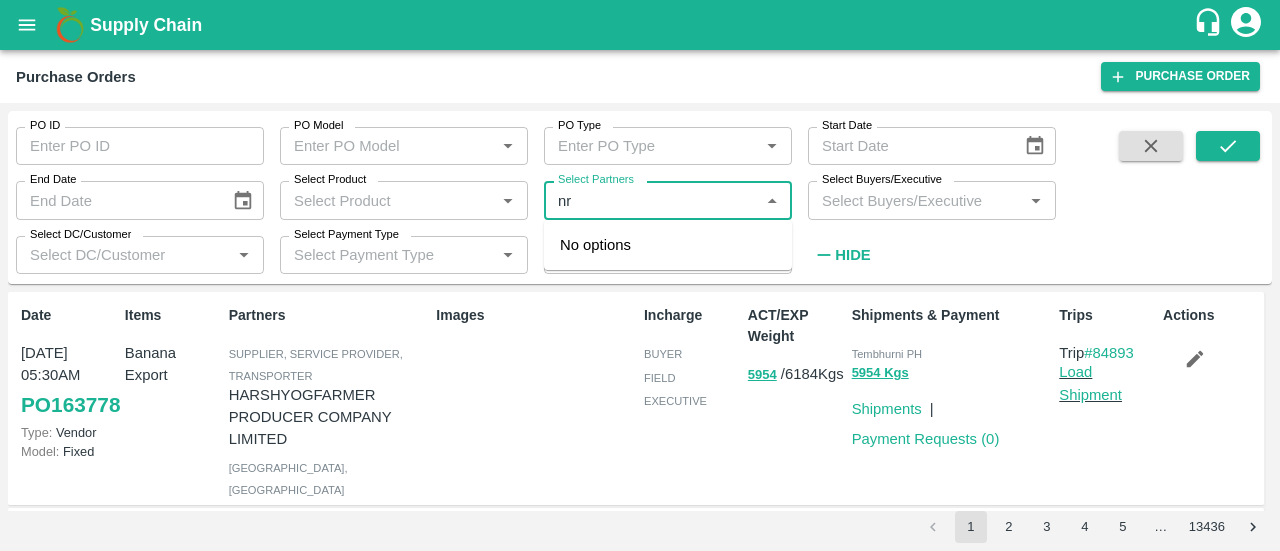 type on "nr p" 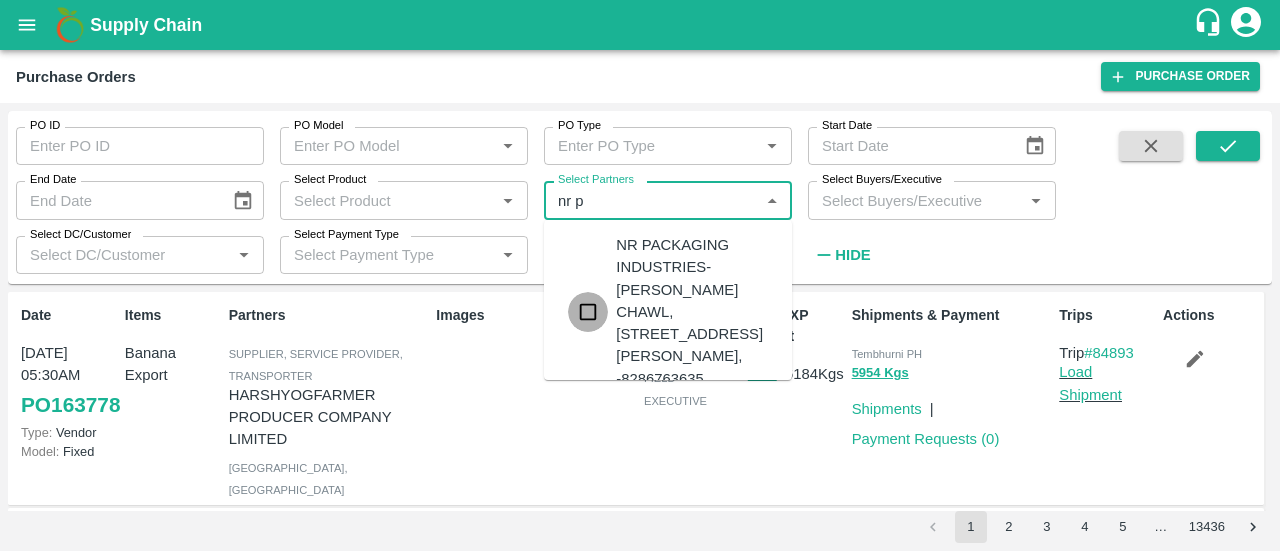 click at bounding box center (588, 312) 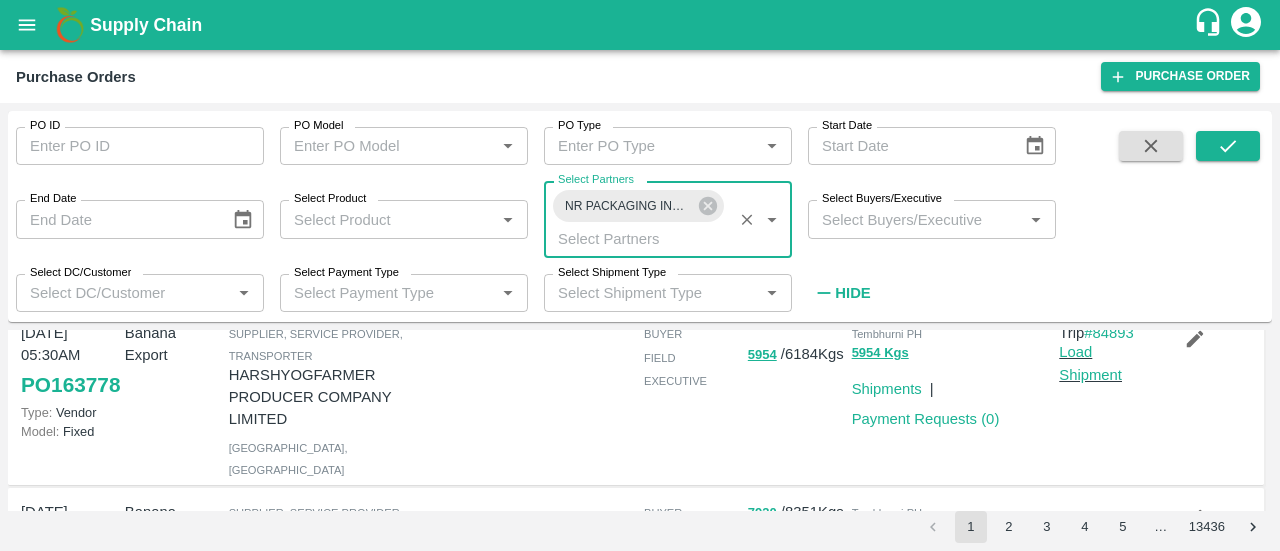 scroll, scrollTop: 66, scrollLeft: 0, axis: vertical 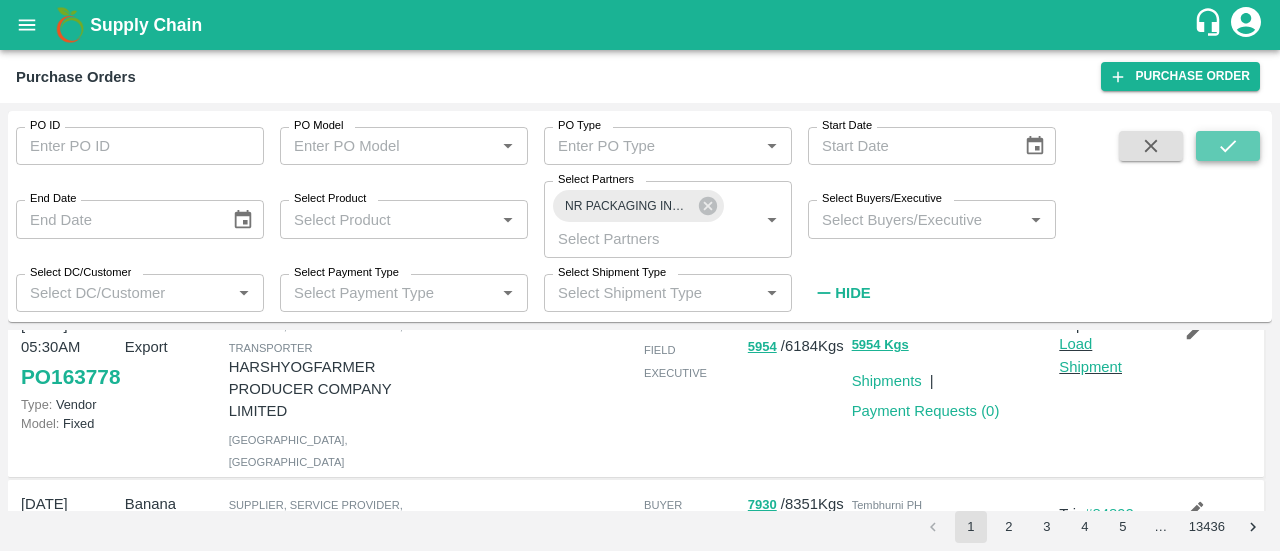click at bounding box center [1228, 146] 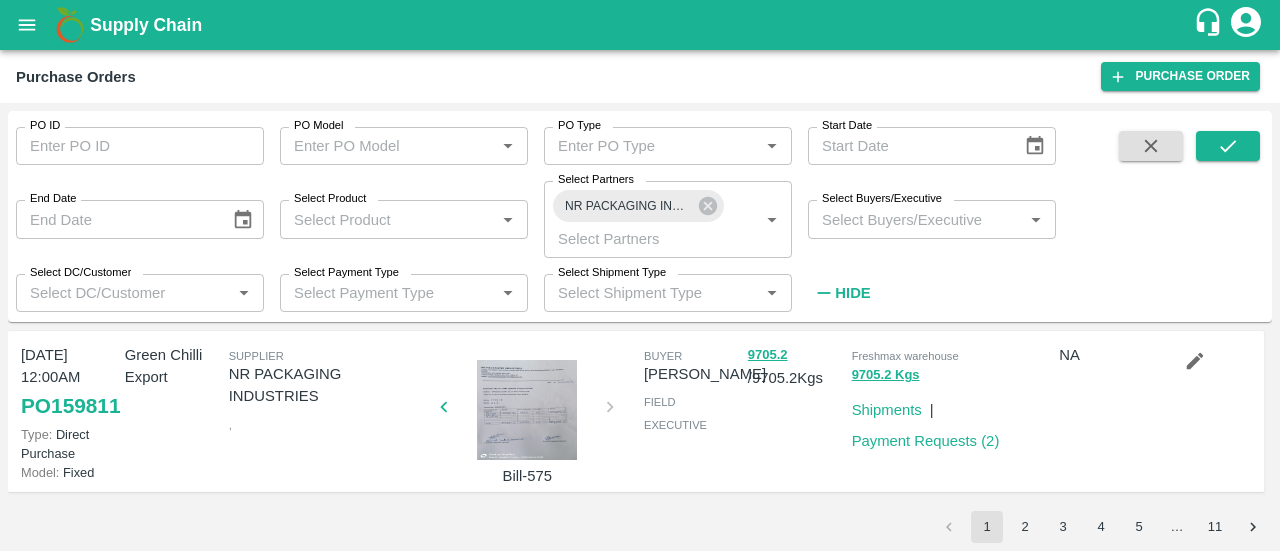 scroll, scrollTop: 1885, scrollLeft: 0, axis: vertical 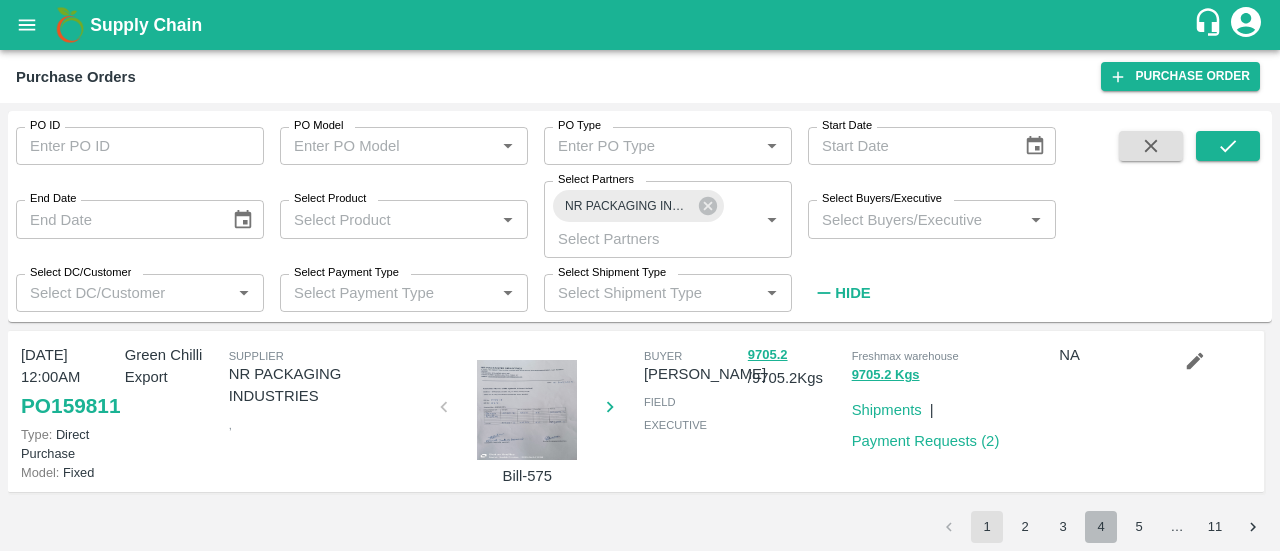 click on "4" at bounding box center (1101, 527) 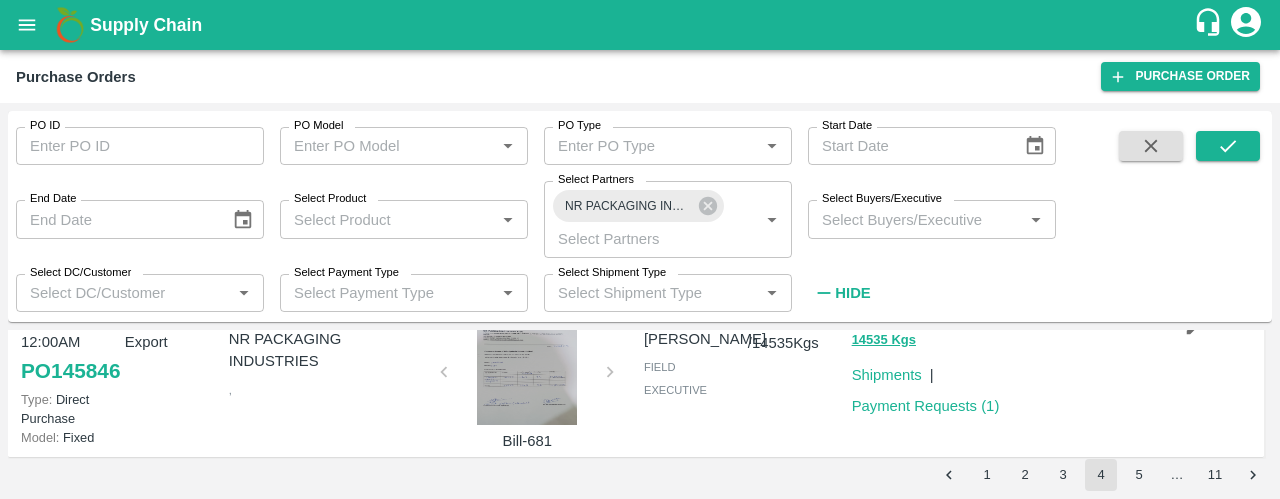 scroll, scrollTop: 394, scrollLeft: 0, axis: vertical 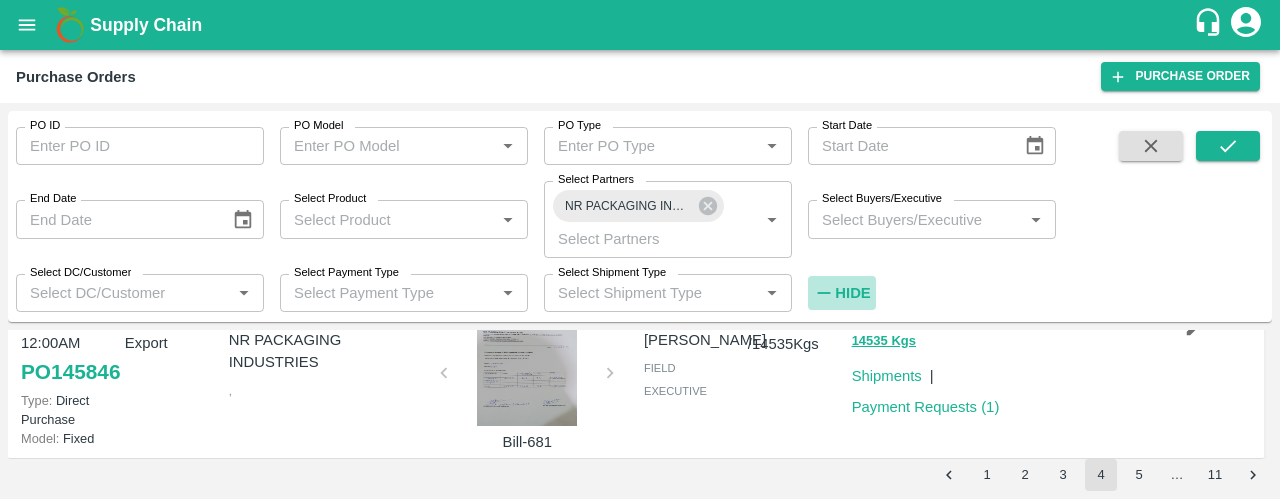 click on "Hide" at bounding box center [852, 293] 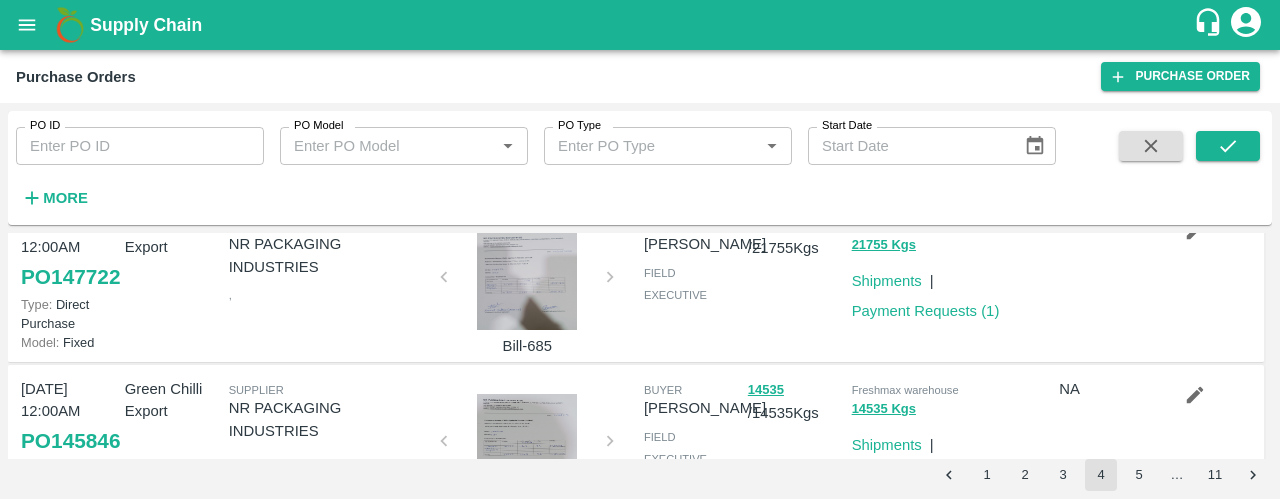 scroll, scrollTop: 230, scrollLeft: 0, axis: vertical 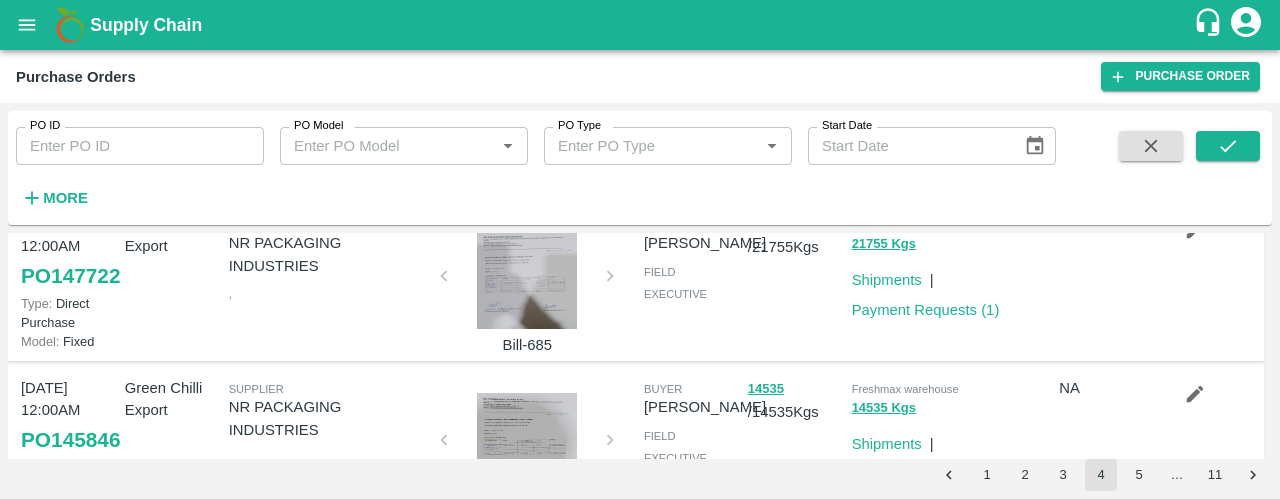 click at bounding box center [527, 279] 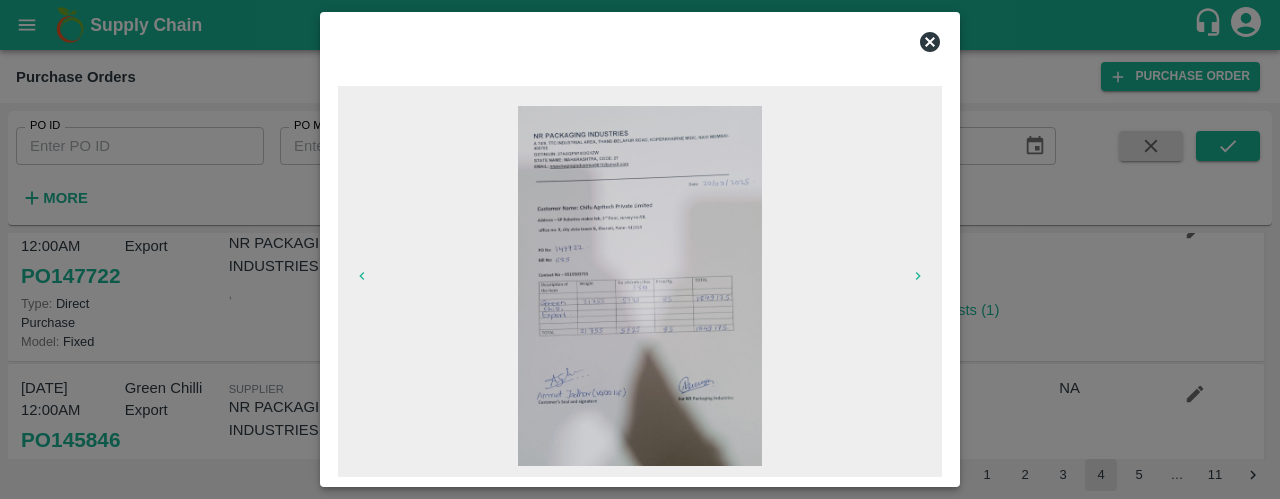 click 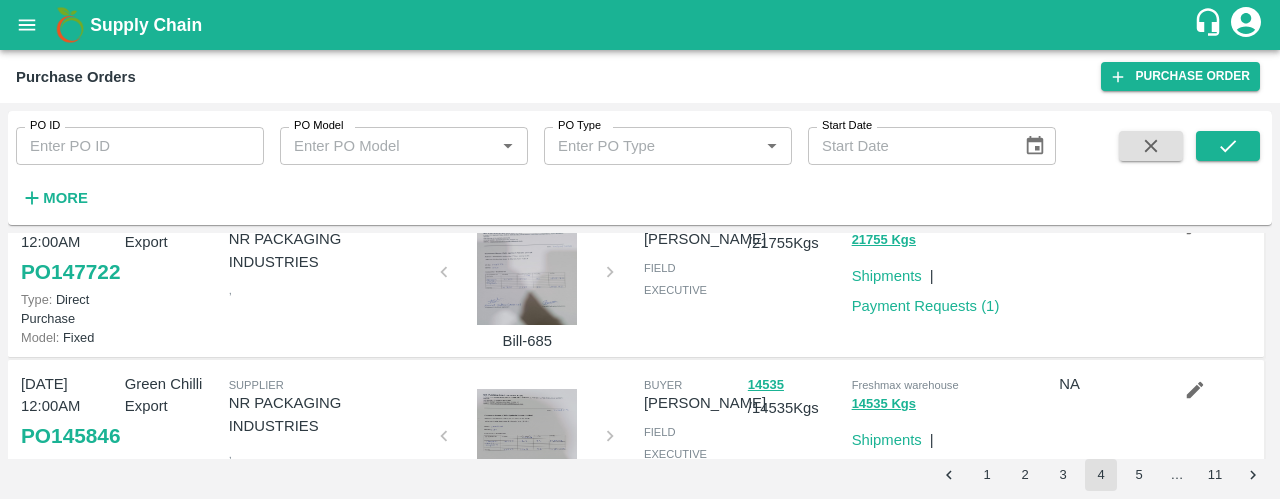 scroll, scrollTop: 233, scrollLeft: 0, axis: vertical 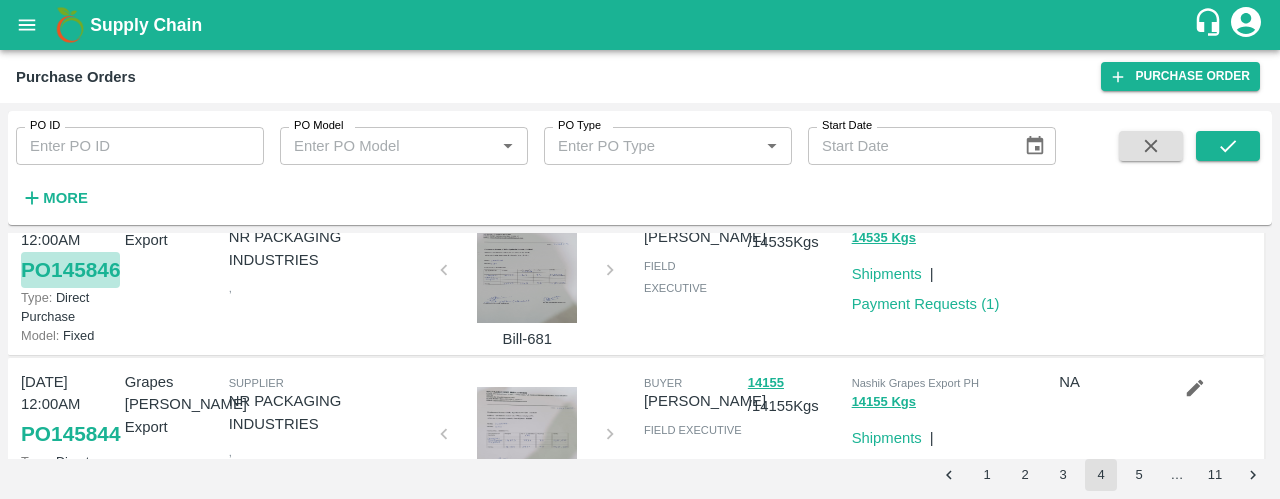 click on "PO  145846" at bounding box center [70, 270] 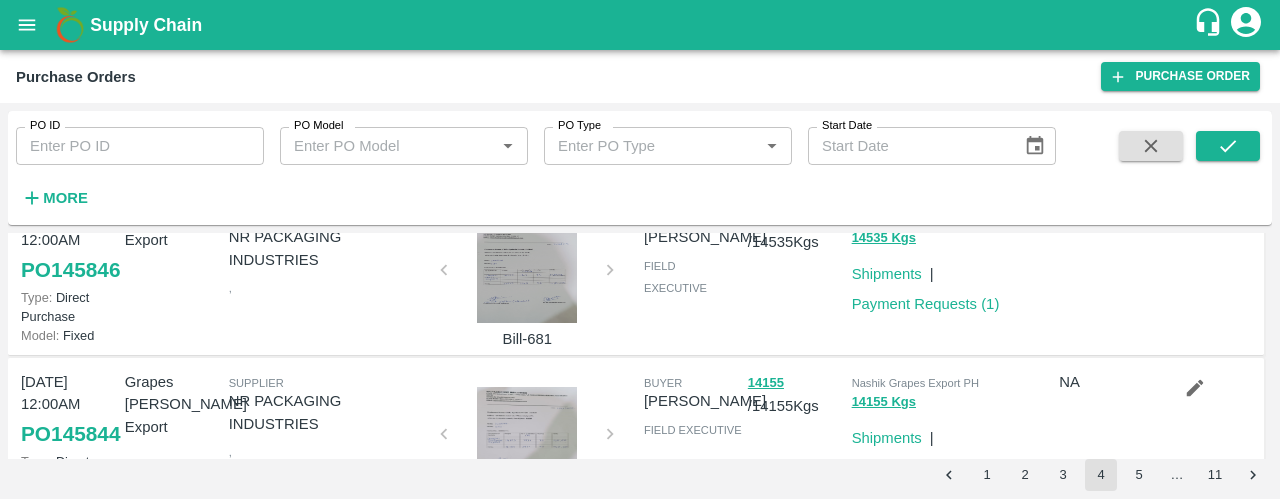 click at bounding box center [527, 273] 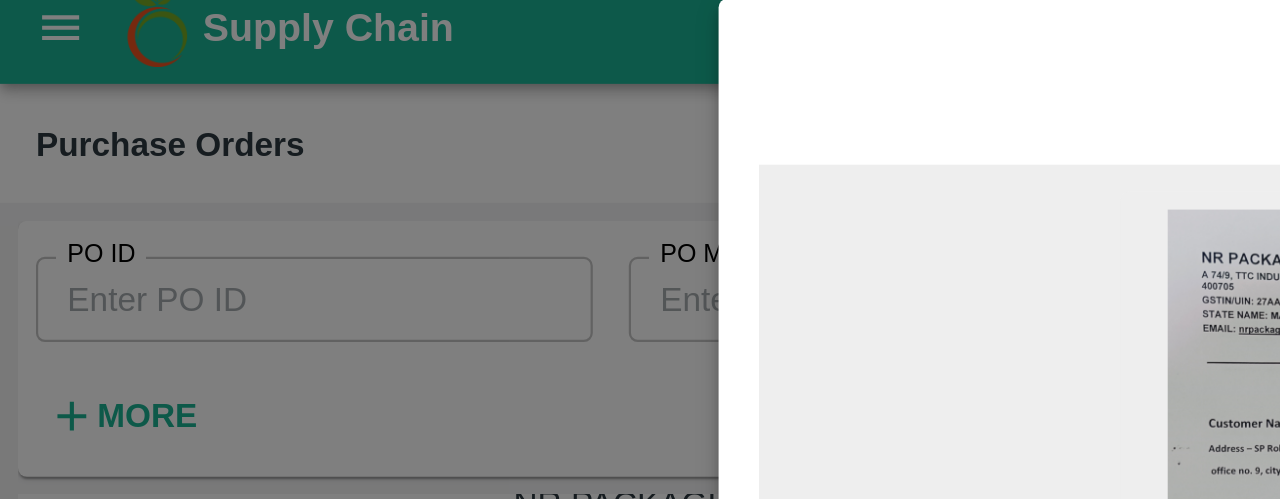 click at bounding box center [640, 249] 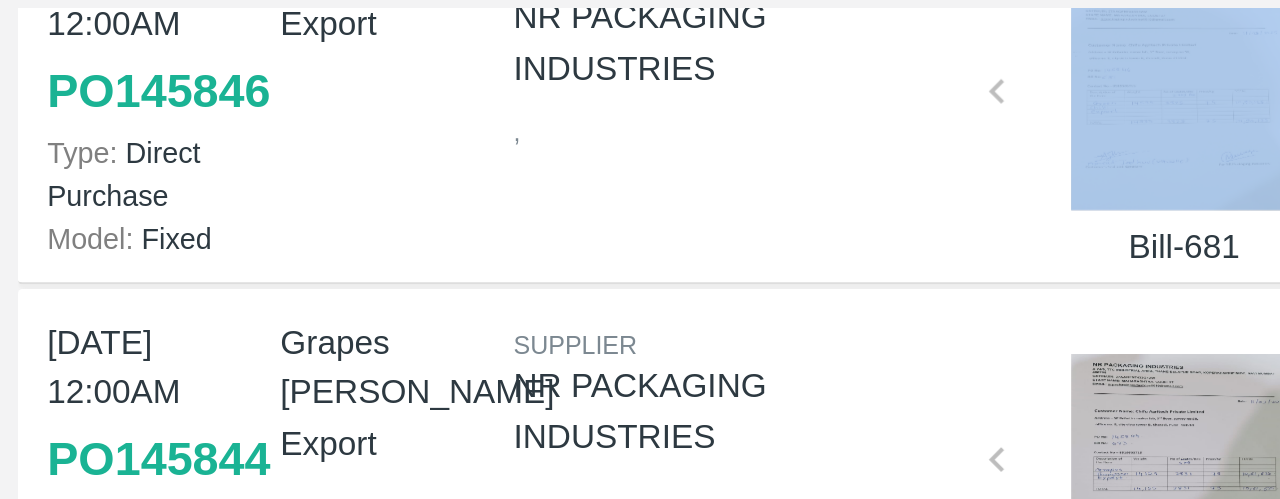 click on "Supplier   NR PACKAGING INDUSTRIES ," at bounding box center [325, 274] 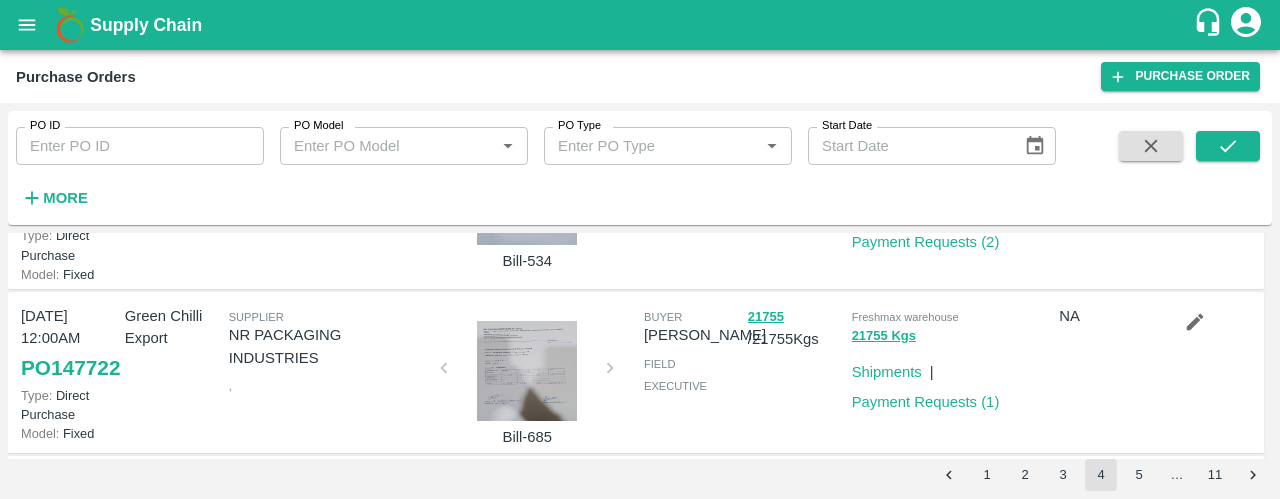 scroll, scrollTop: 139, scrollLeft: 0, axis: vertical 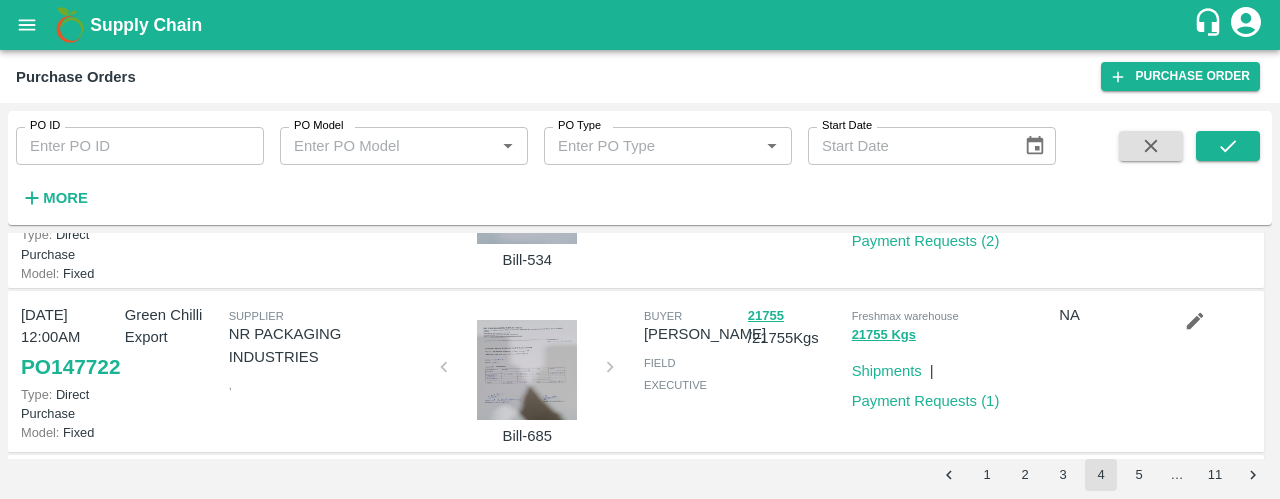 click at bounding box center (527, 370) 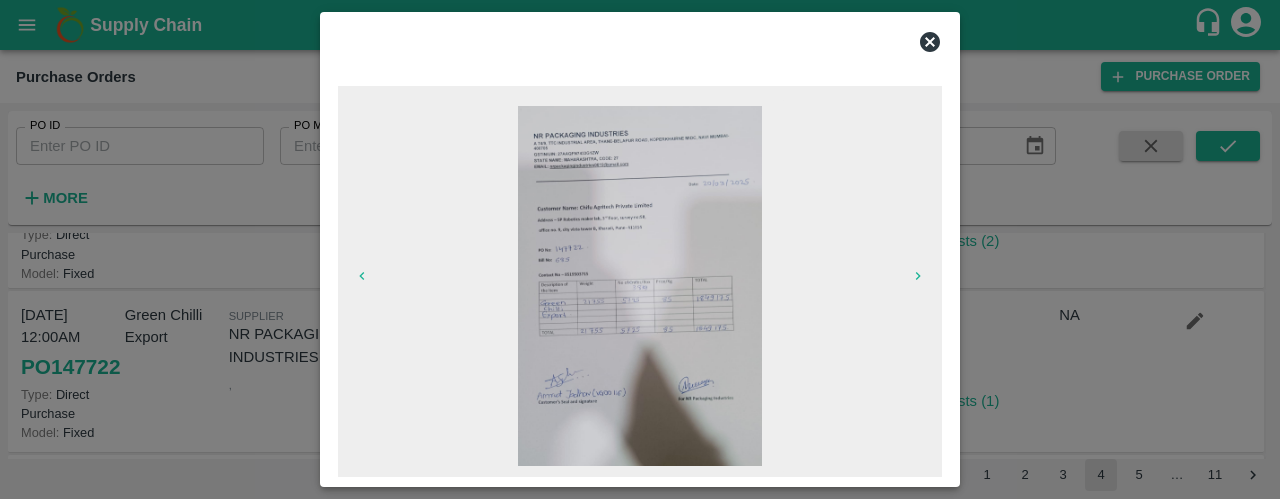 click 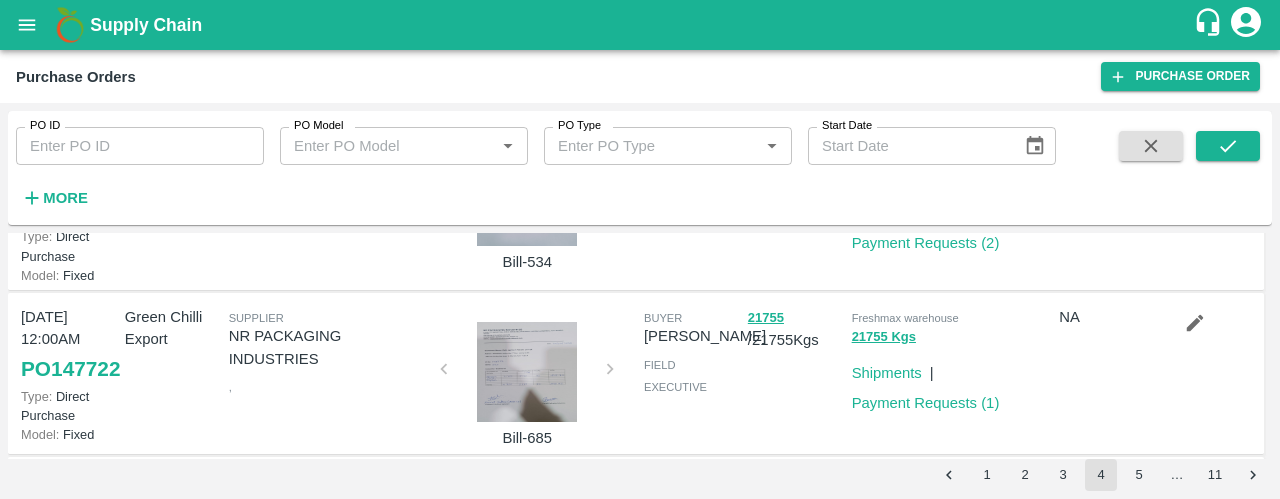 scroll, scrollTop: 0, scrollLeft: 0, axis: both 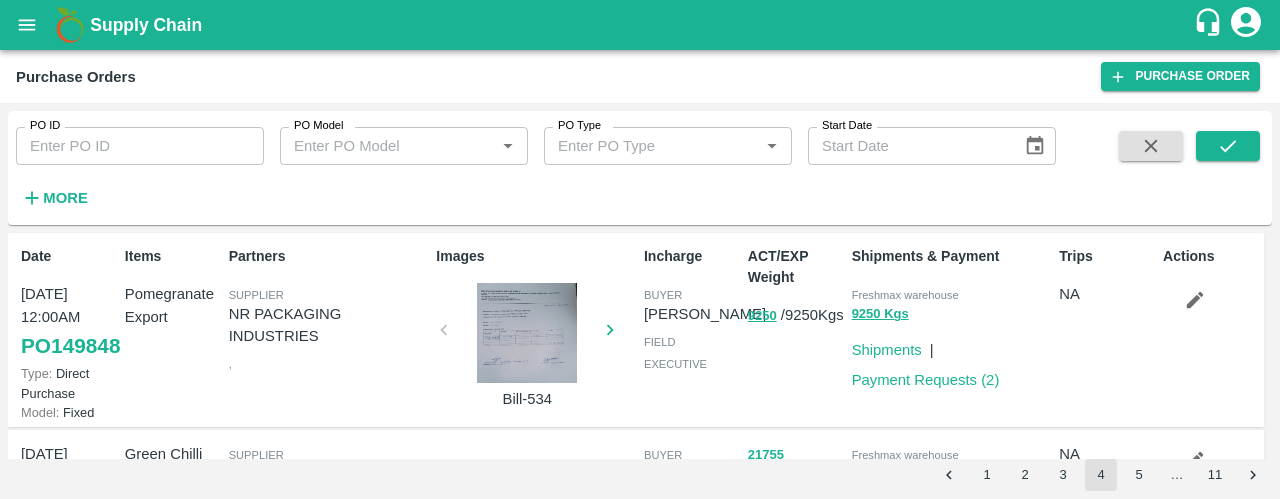 click on "3" at bounding box center [1063, 475] 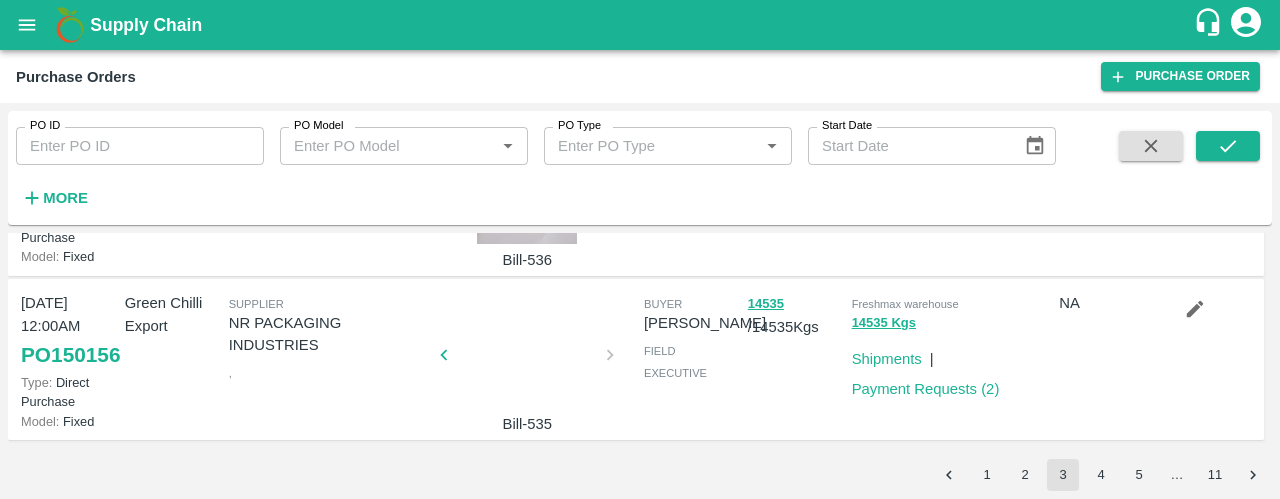 scroll, scrollTop: 1802, scrollLeft: 0, axis: vertical 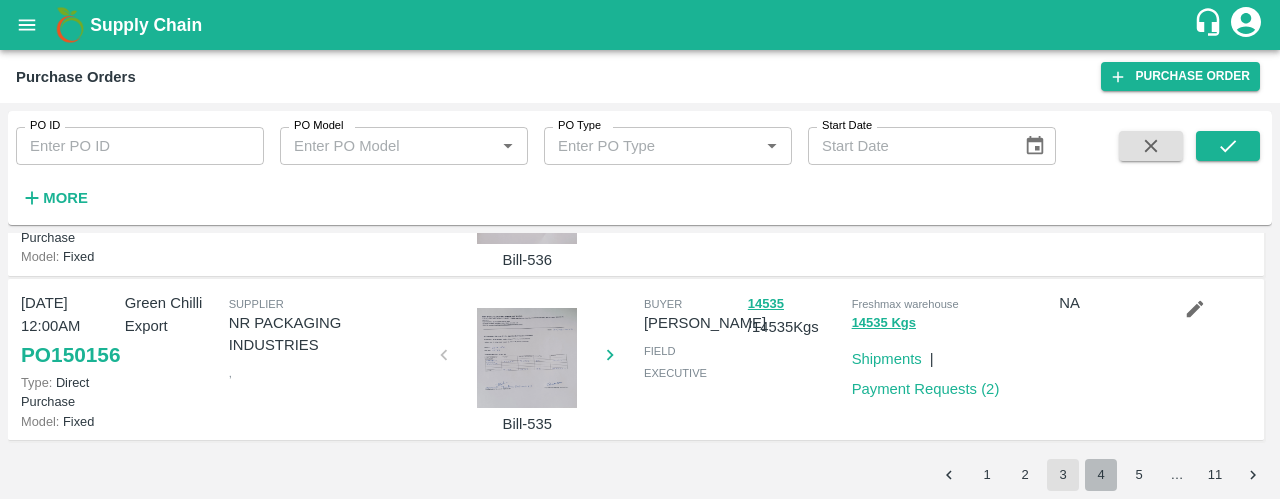 click on "4" at bounding box center [1101, 475] 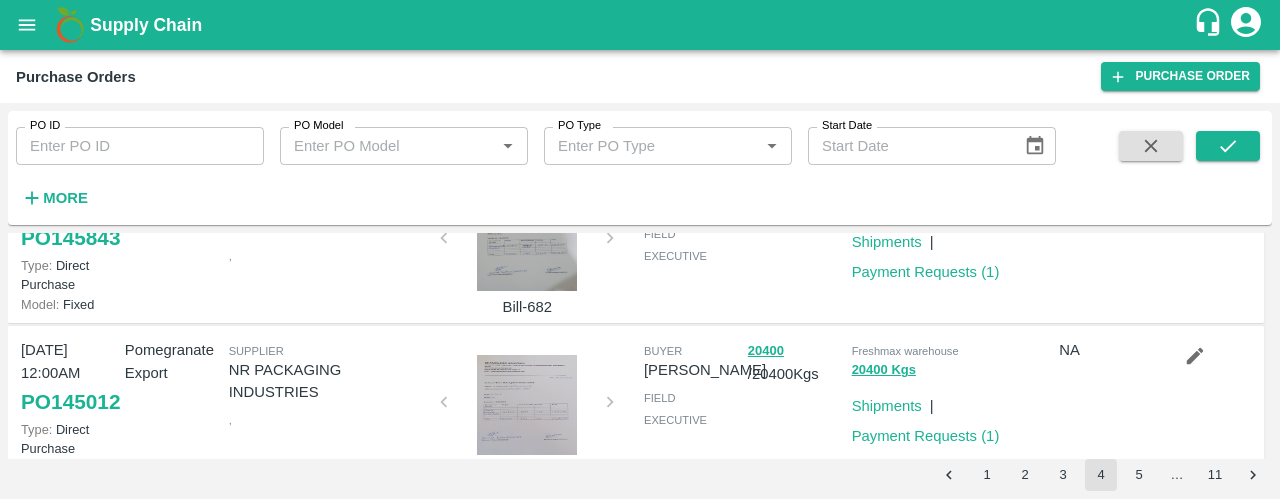 scroll, scrollTop: 761, scrollLeft: 0, axis: vertical 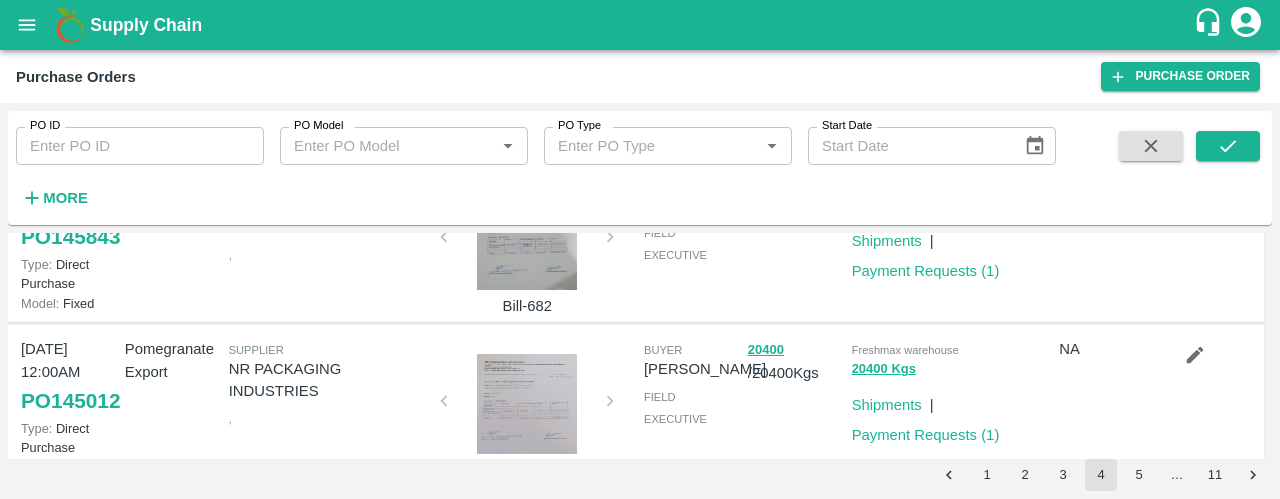 click on "Pomegranate Export" at bounding box center (169, 241) 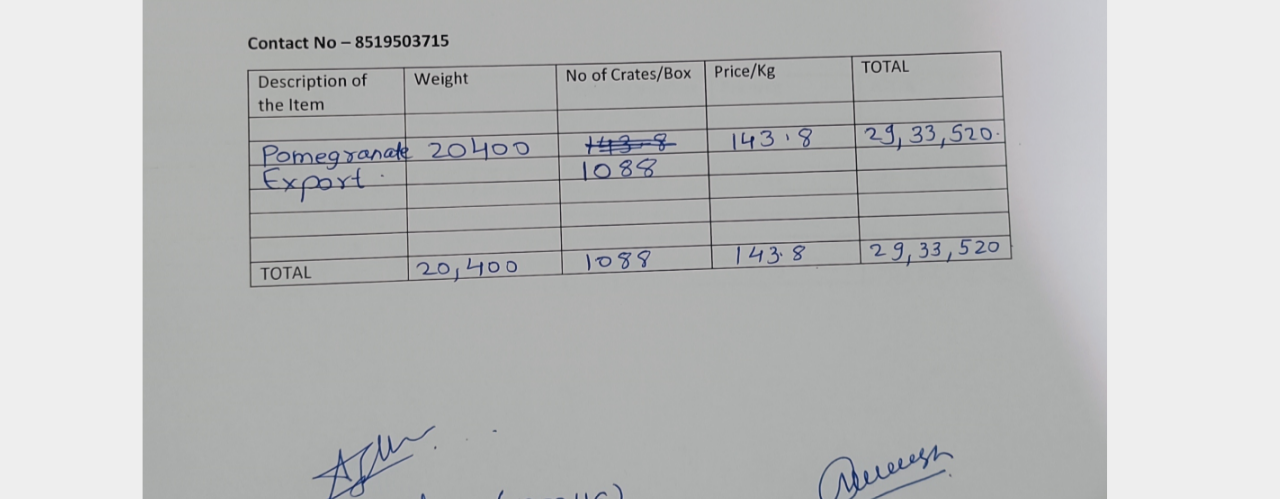 click at bounding box center [640, 286] 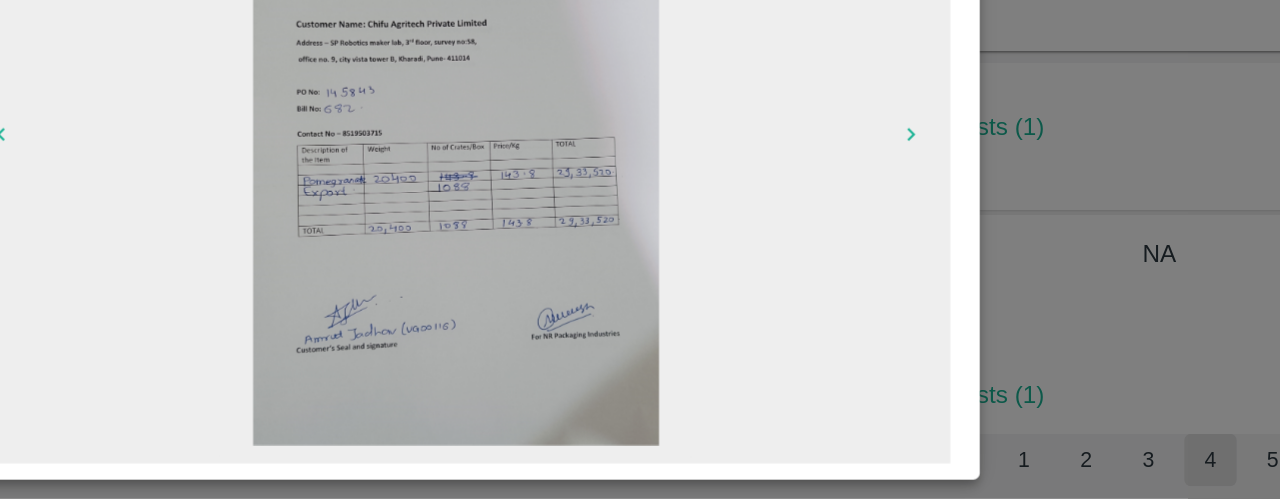 scroll, scrollTop: 0, scrollLeft: 0, axis: both 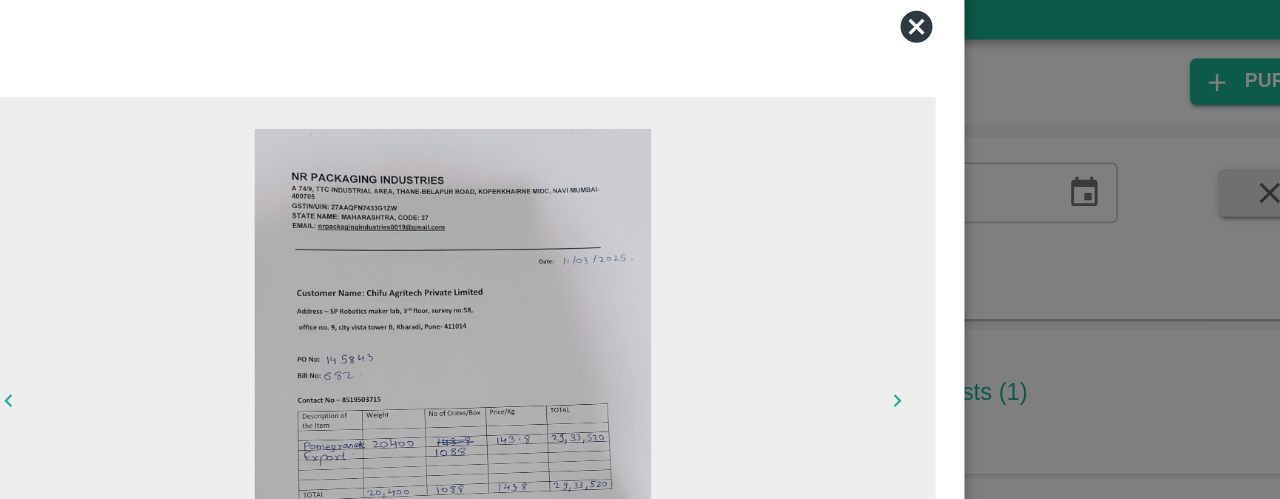 click 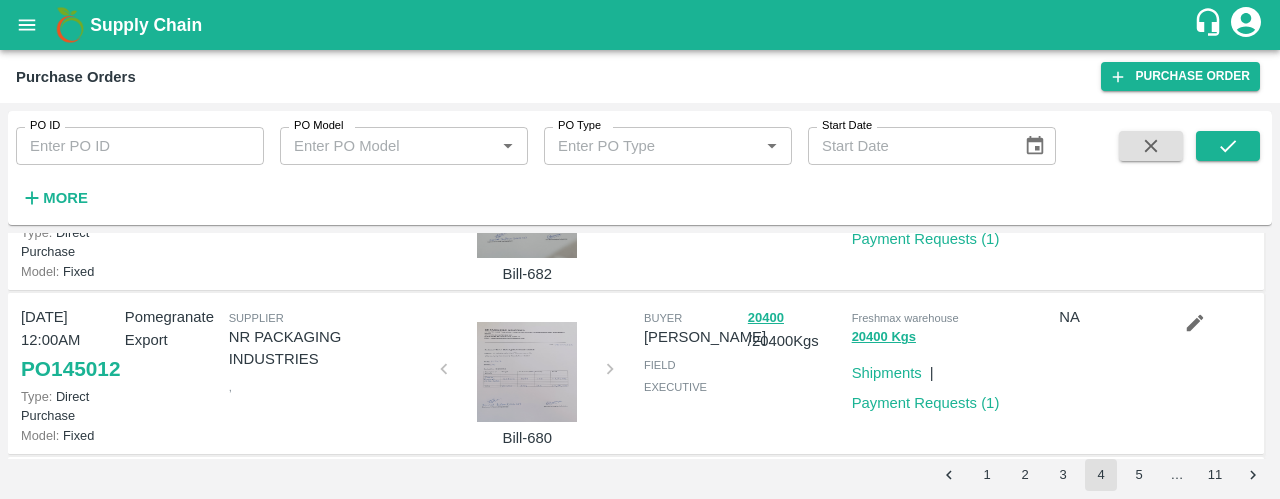 scroll, scrollTop: 792, scrollLeft: 0, axis: vertical 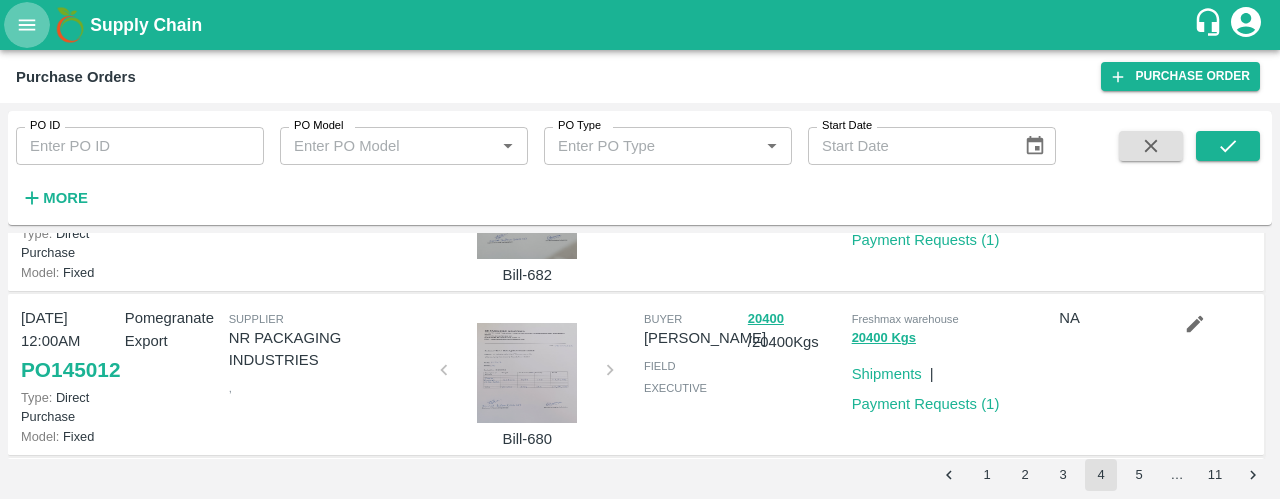 click 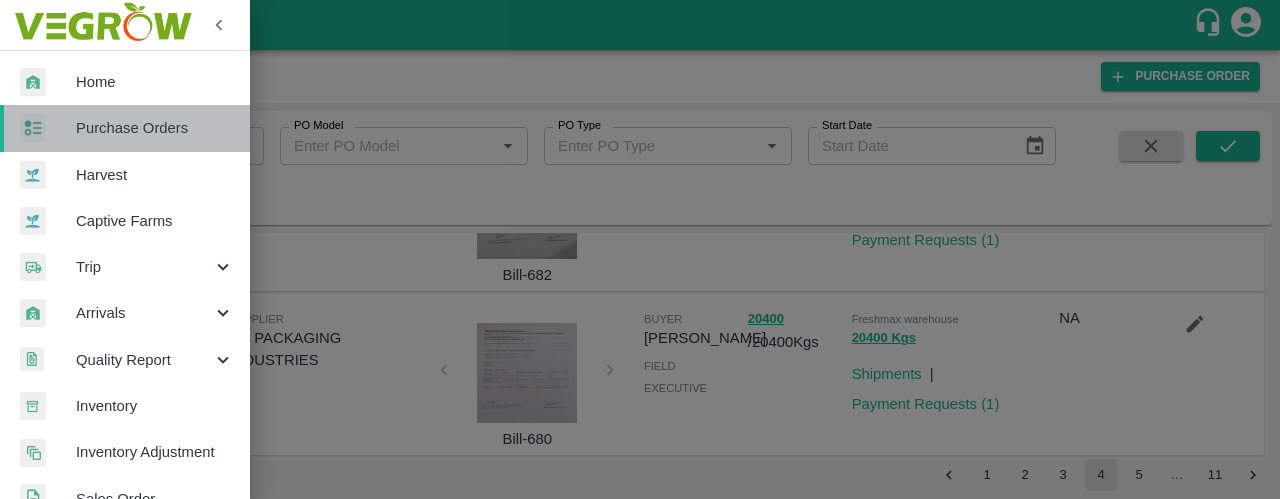 click on "Purchase Orders" at bounding box center (155, 128) 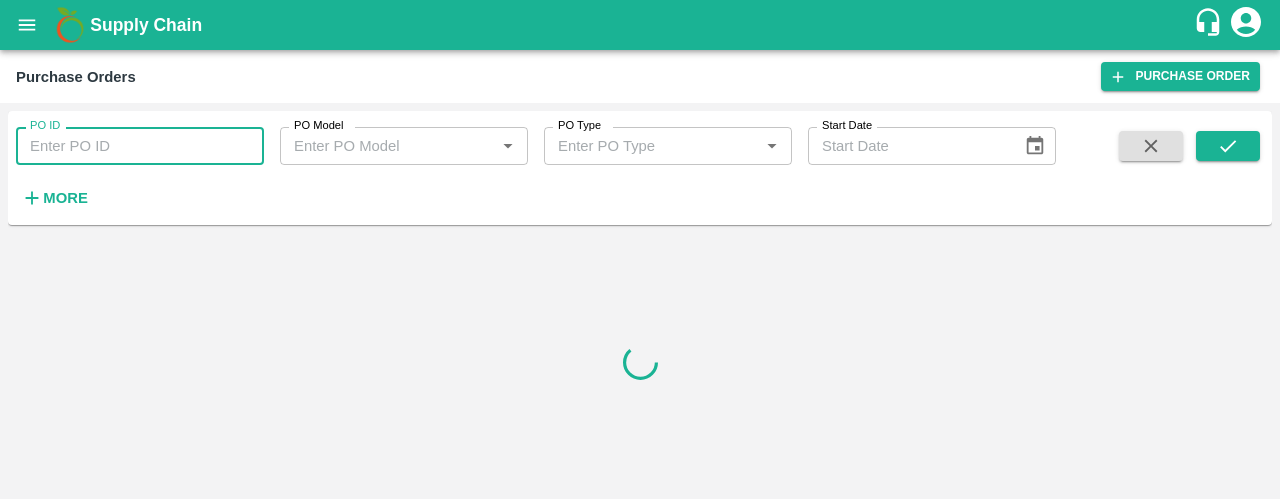 click on "PO ID" at bounding box center (140, 146) 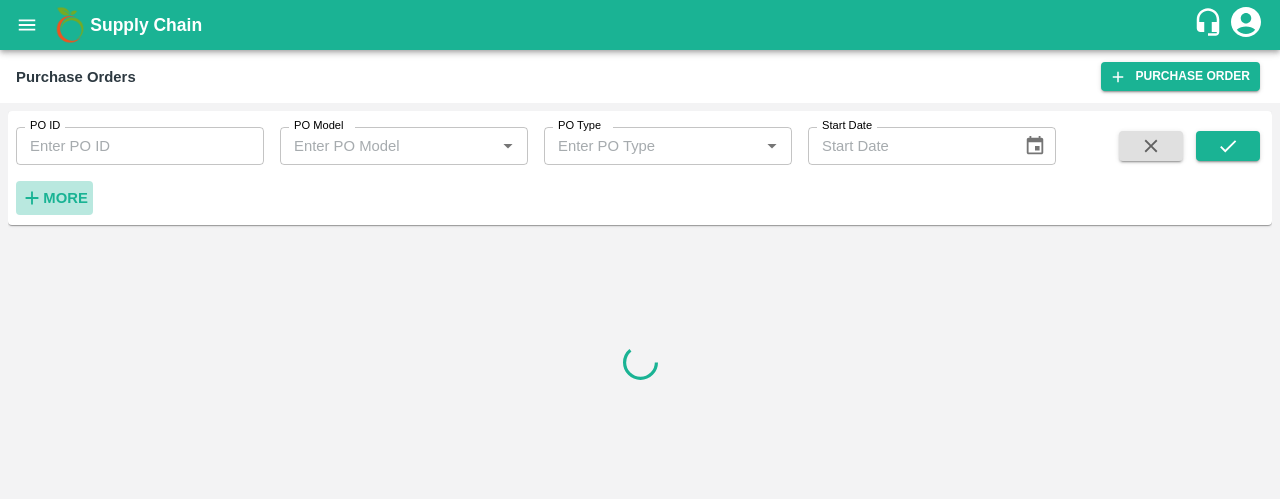 click 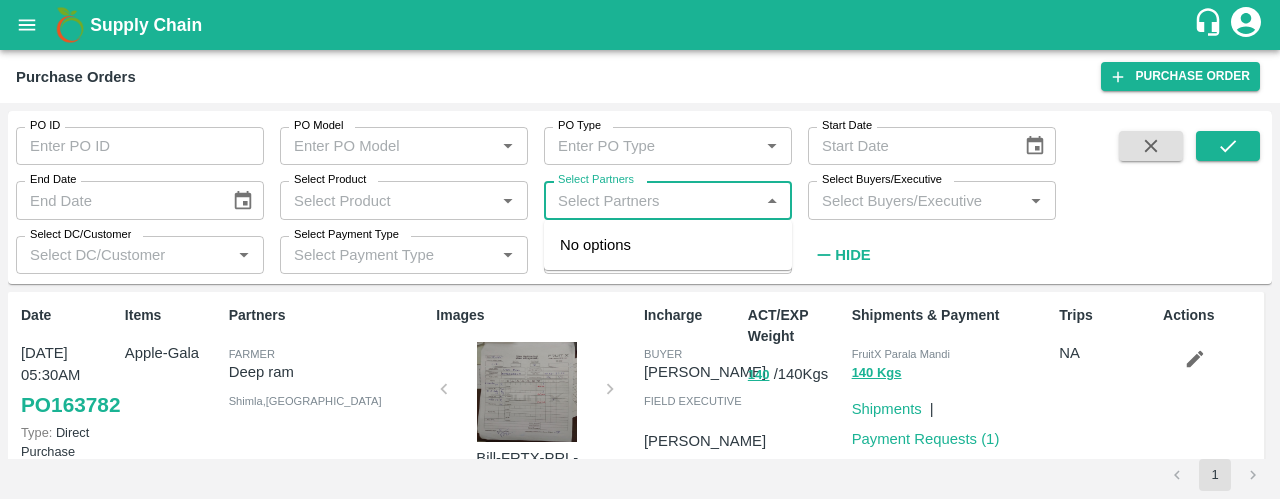 click on "Select Partners" at bounding box center (651, 200) 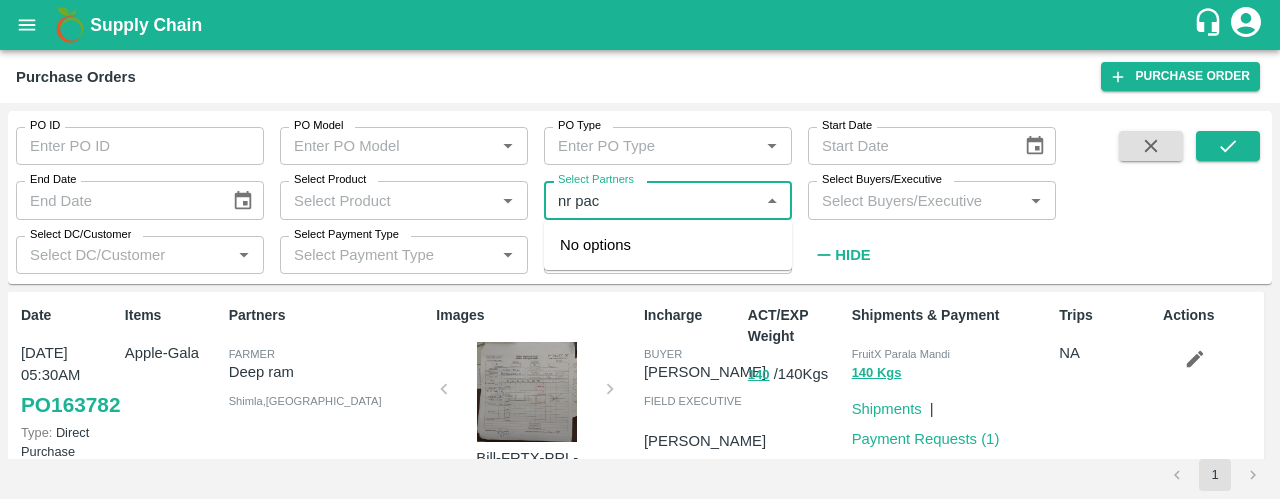 type on "nr pack" 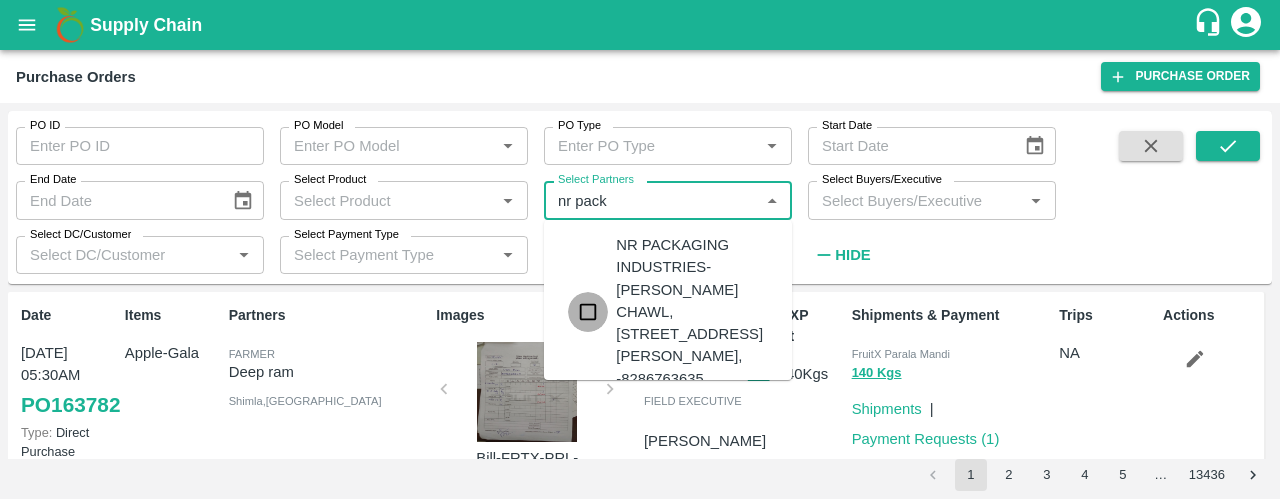click at bounding box center [588, 312] 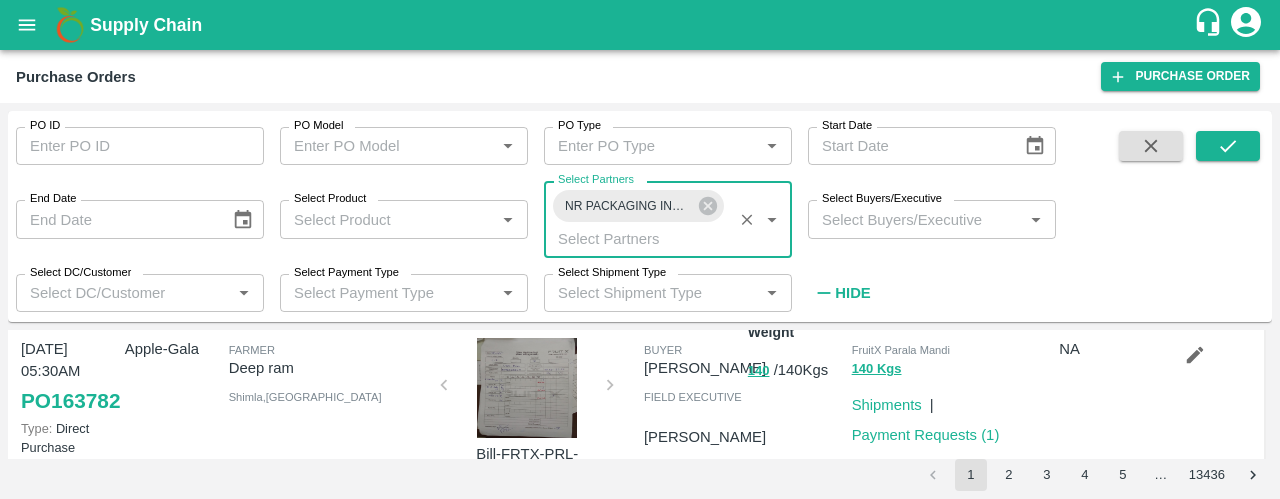 scroll, scrollTop: 0, scrollLeft: 0, axis: both 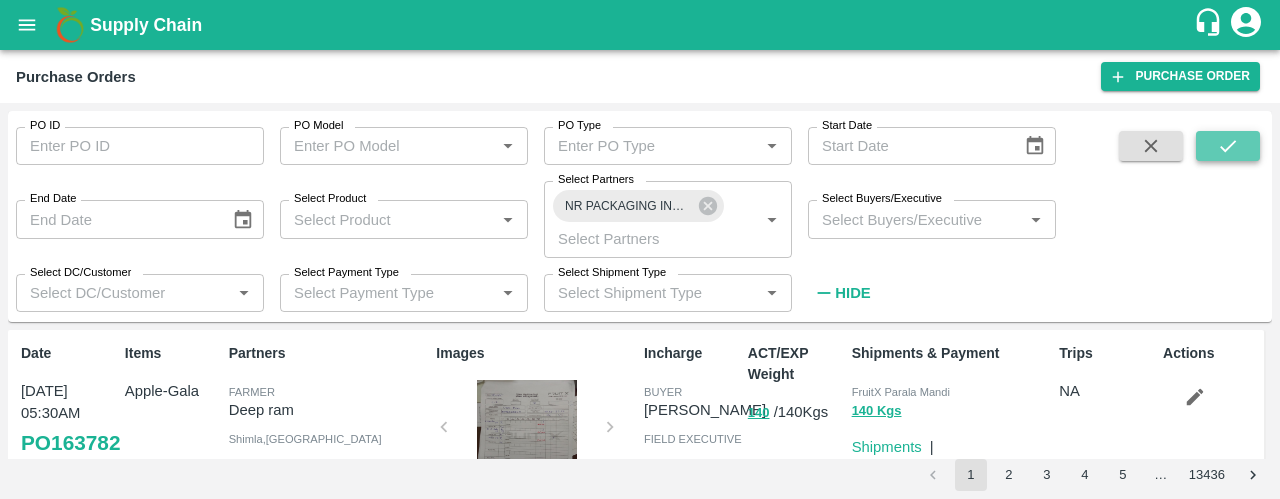 click 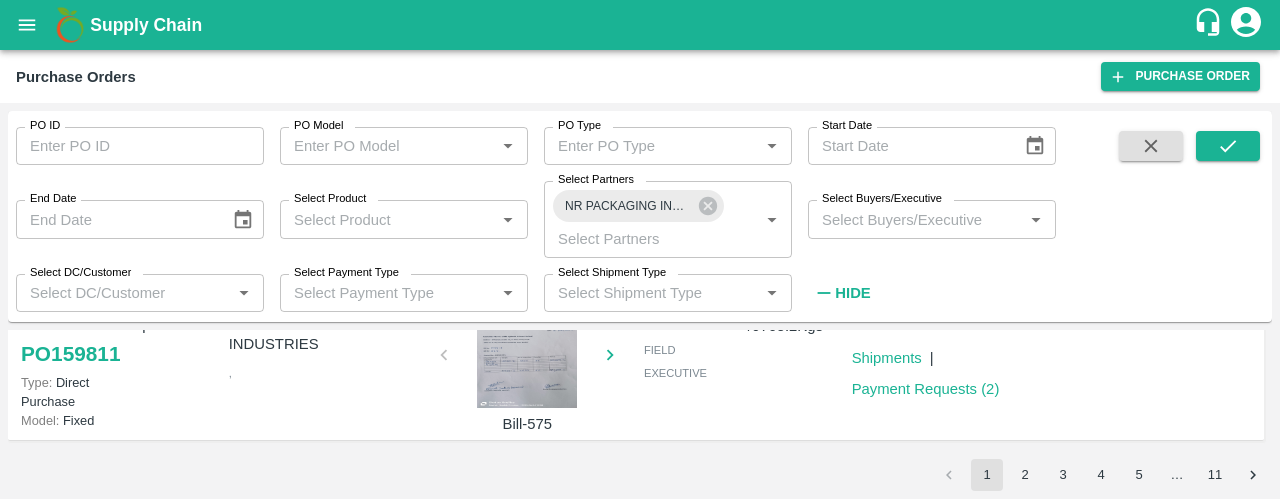scroll, scrollTop: 1937, scrollLeft: 0, axis: vertical 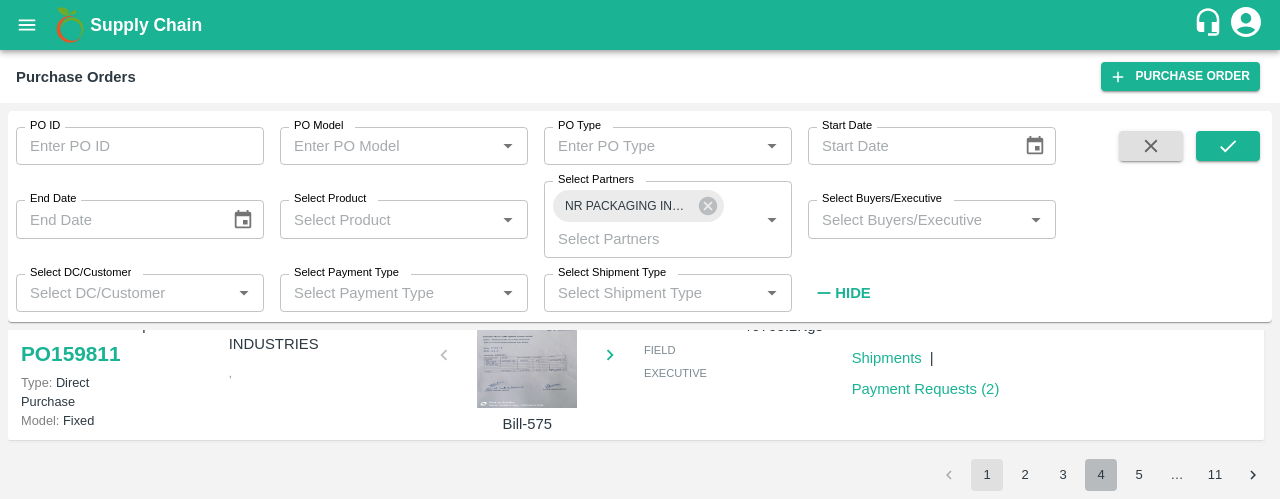 click on "4" at bounding box center (1101, 475) 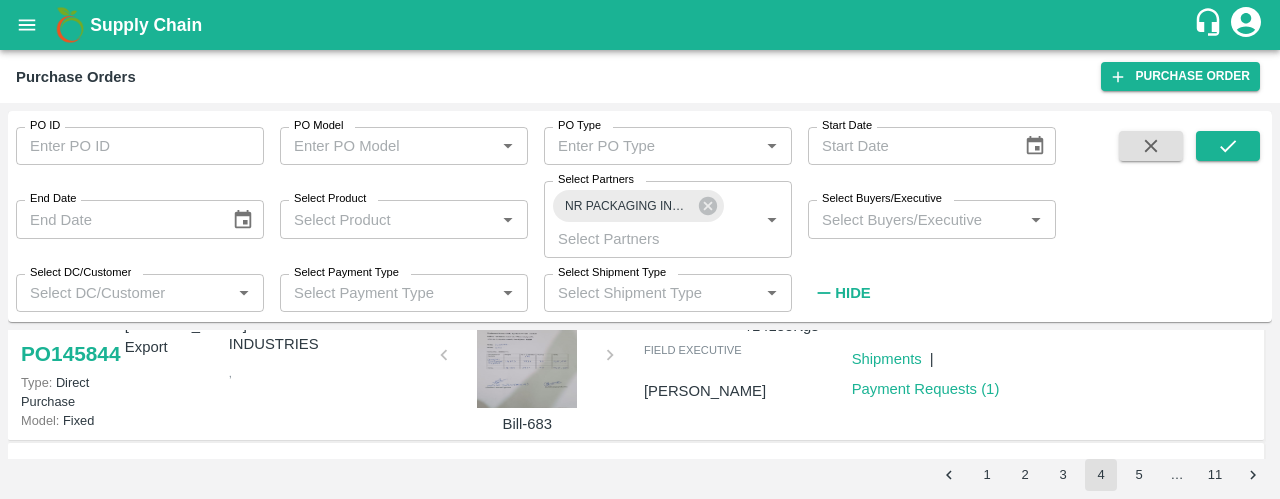 scroll, scrollTop: 580, scrollLeft: 0, axis: vertical 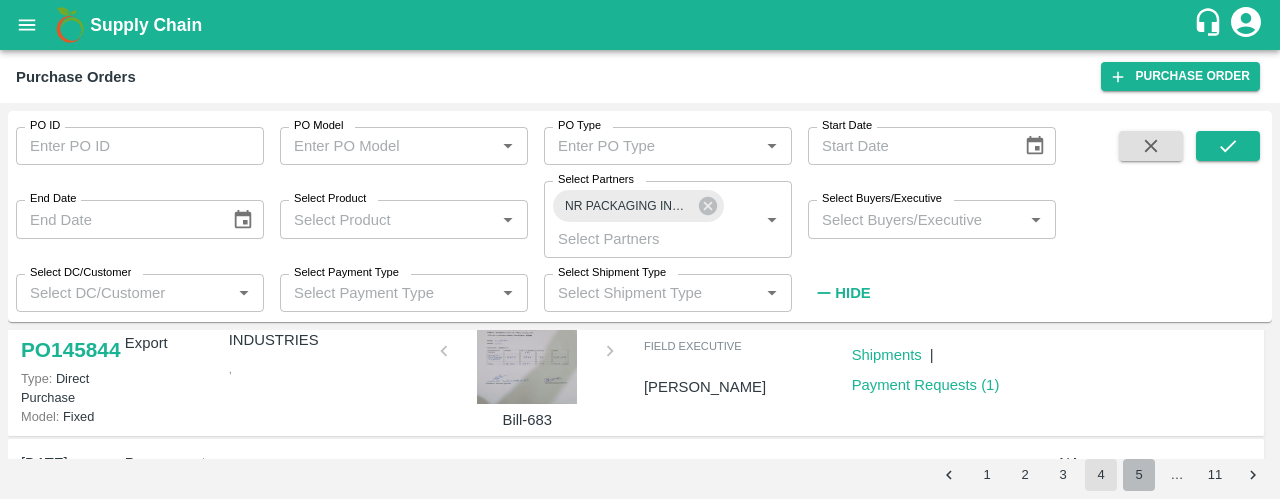 click on "5" at bounding box center (1139, 475) 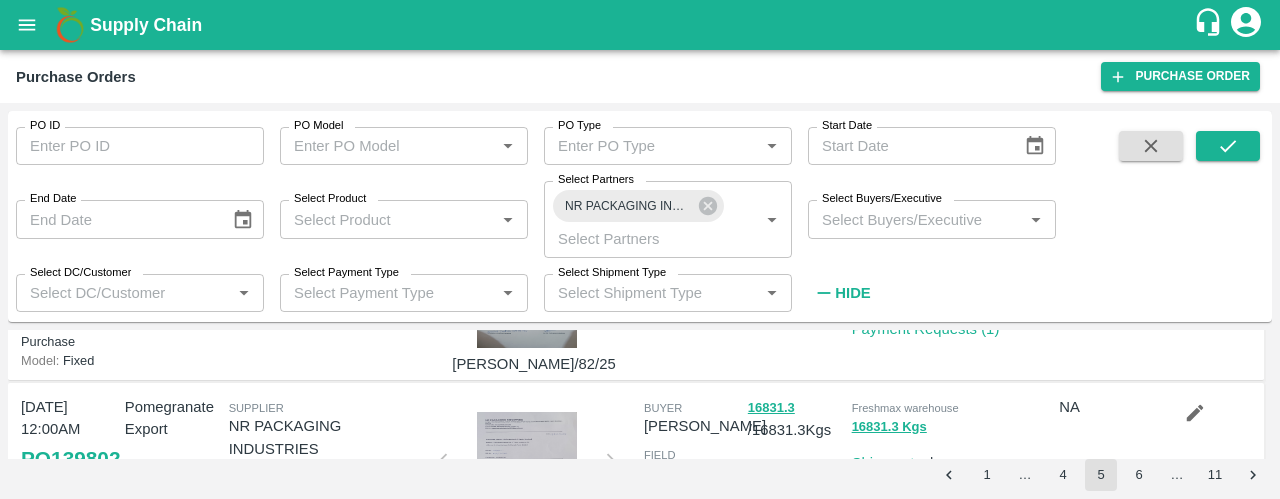 scroll, scrollTop: 799, scrollLeft: 0, axis: vertical 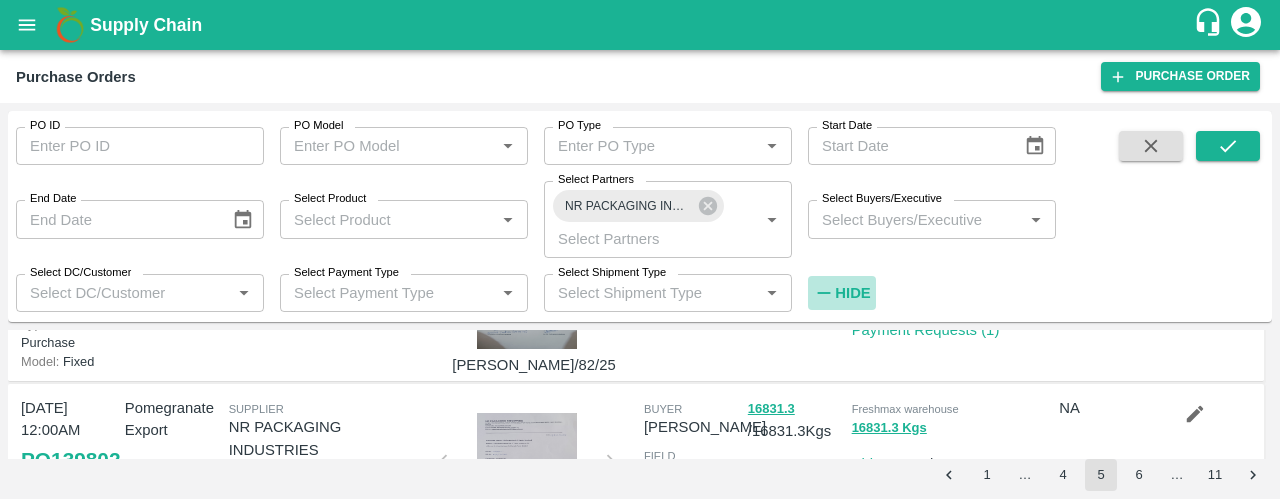 click on "Hide" at bounding box center (852, 293) 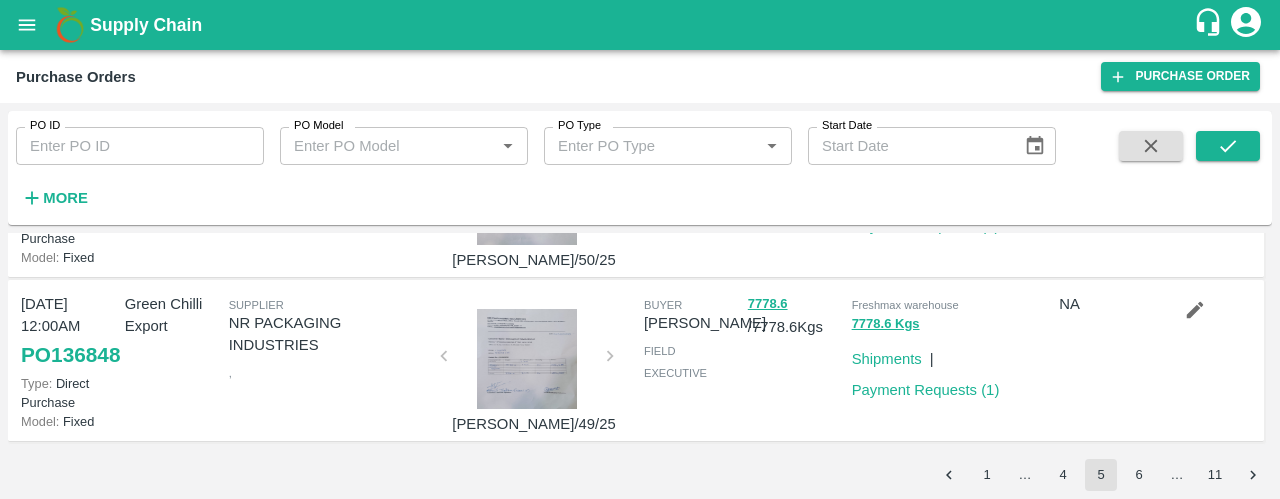 scroll, scrollTop: 1655, scrollLeft: 0, axis: vertical 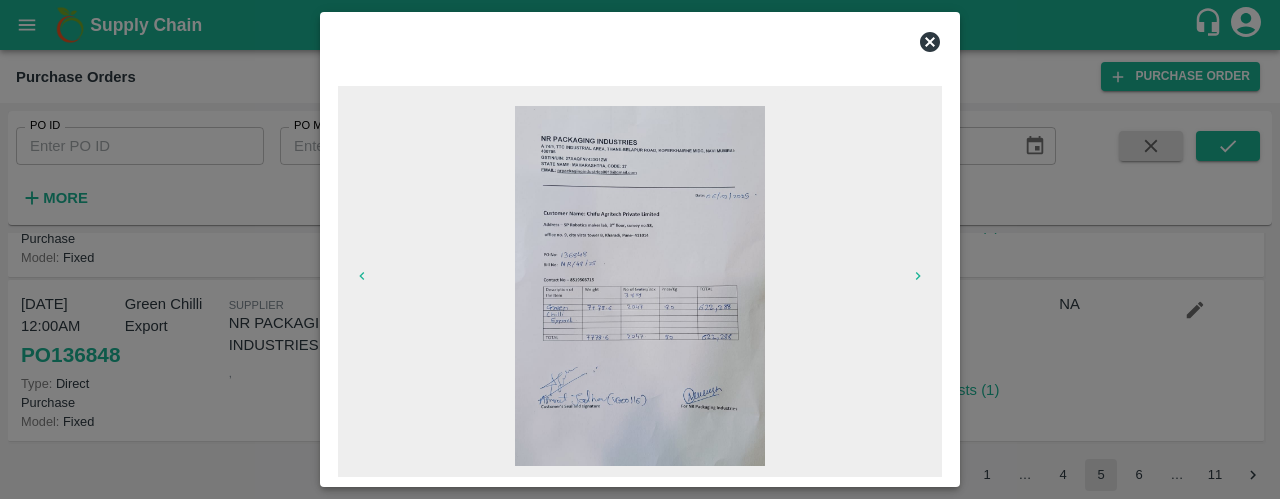 click 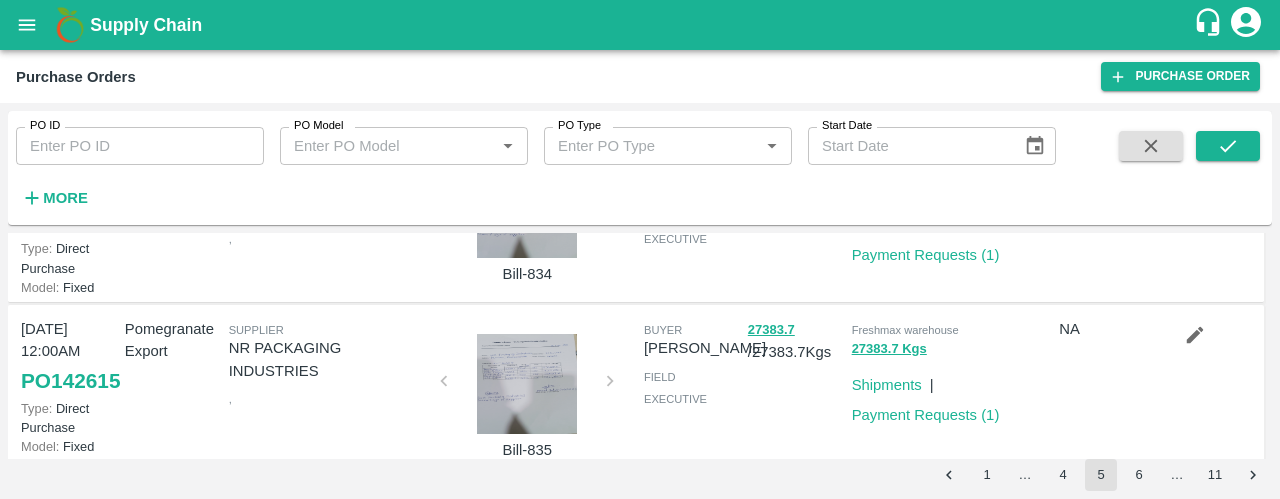 scroll, scrollTop: 0, scrollLeft: 0, axis: both 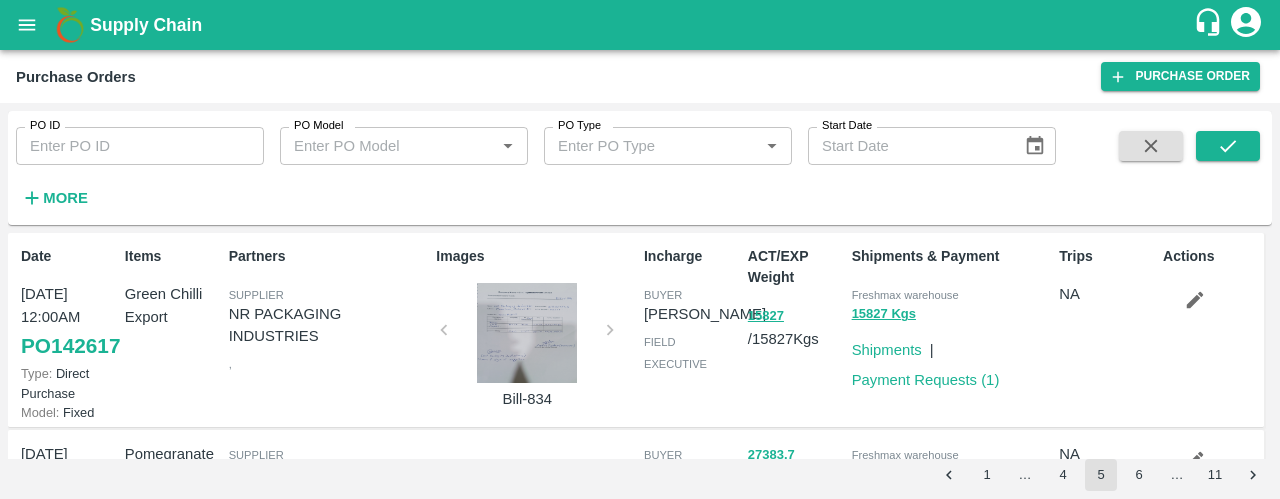 click at bounding box center (527, 333) 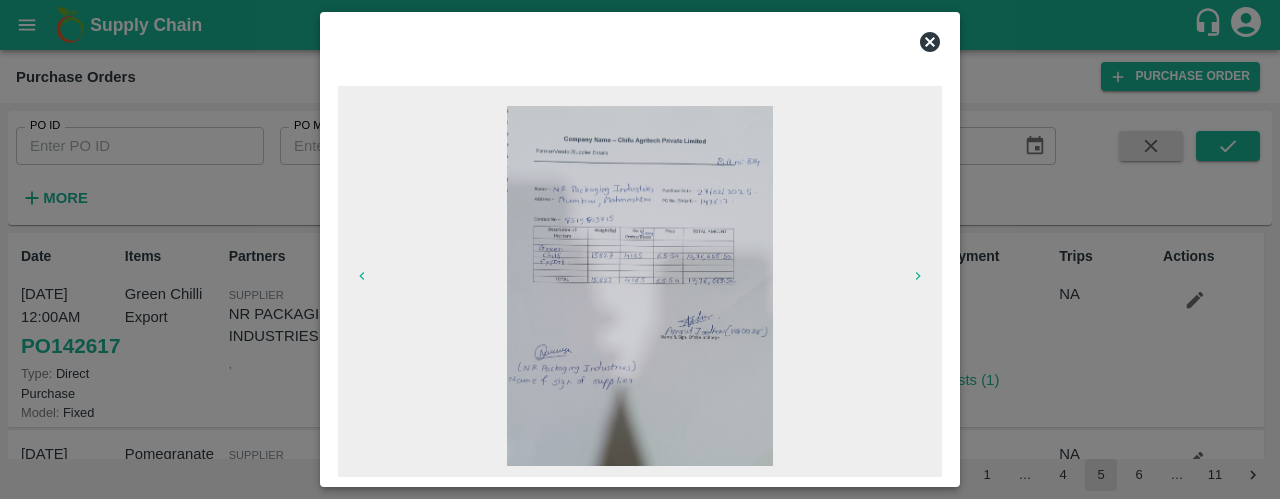 click 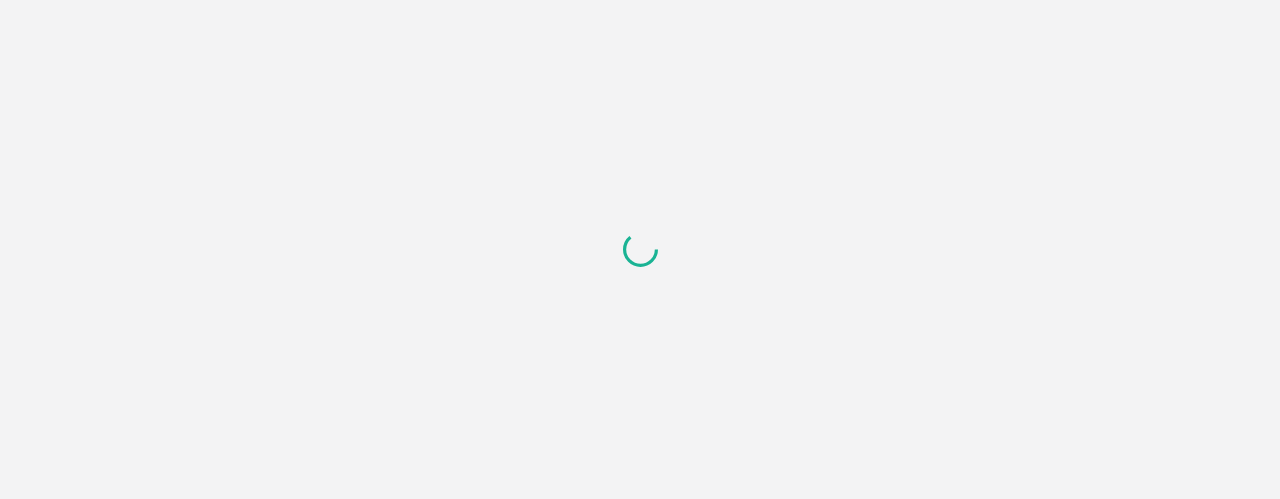 scroll, scrollTop: 0, scrollLeft: 0, axis: both 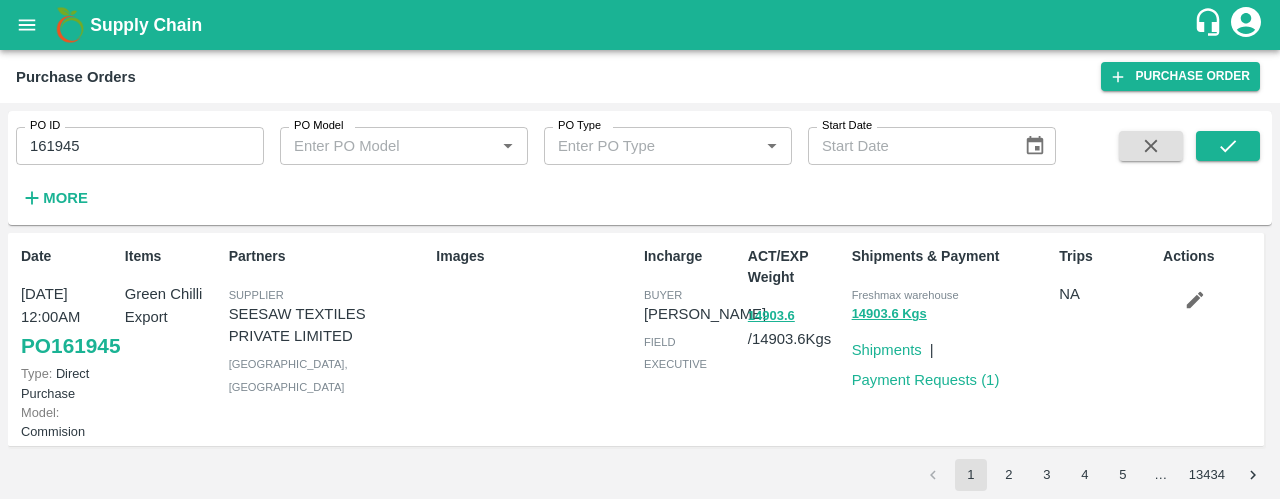 drag, startPoint x: 279, startPoint y: 335, endPoint x: 364, endPoint y: 399, distance: 106.400185 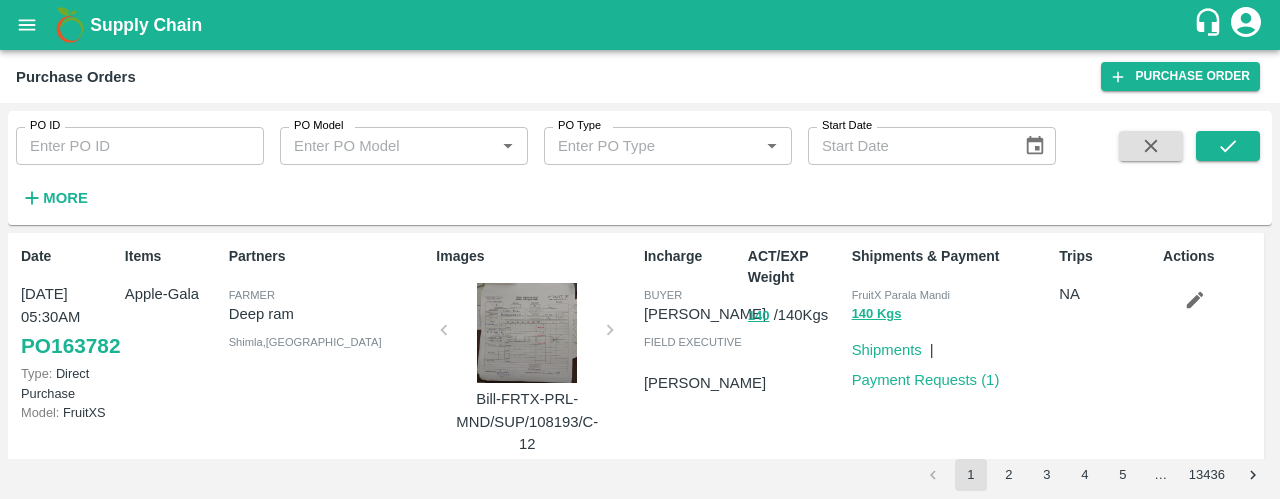 scroll, scrollTop: 0, scrollLeft: 0, axis: both 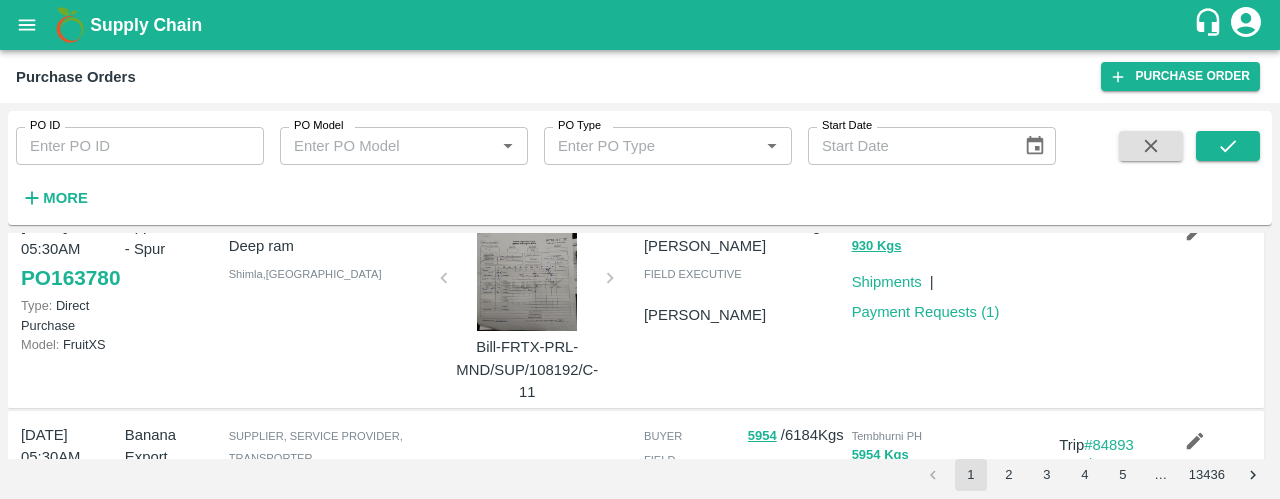 click on "NA" at bounding box center (1103, 305) 